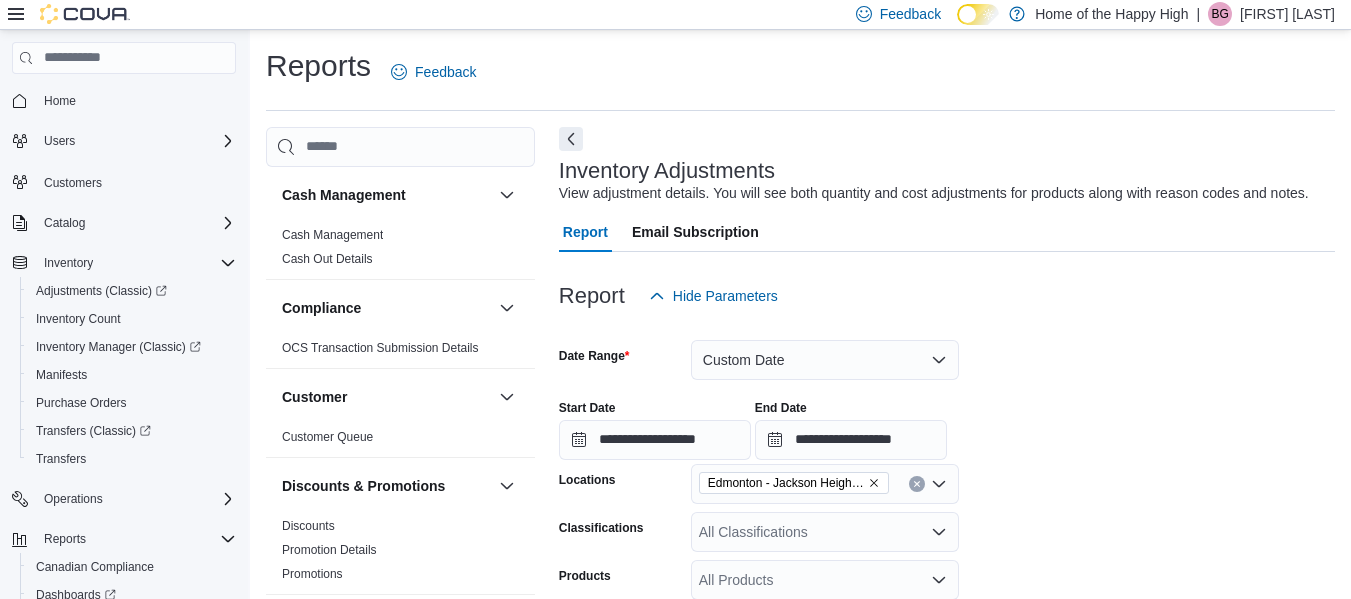 scroll, scrollTop: 193, scrollLeft: 0, axis: vertical 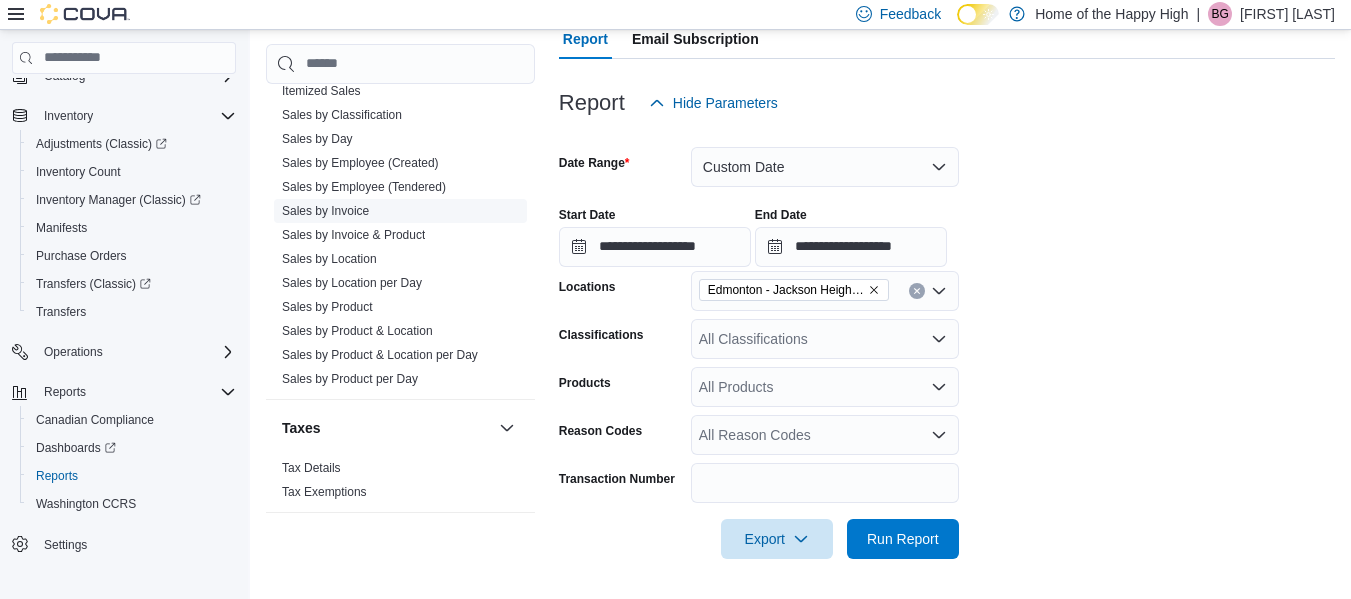 click on "Sales by Invoice" at bounding box center (325, 211) 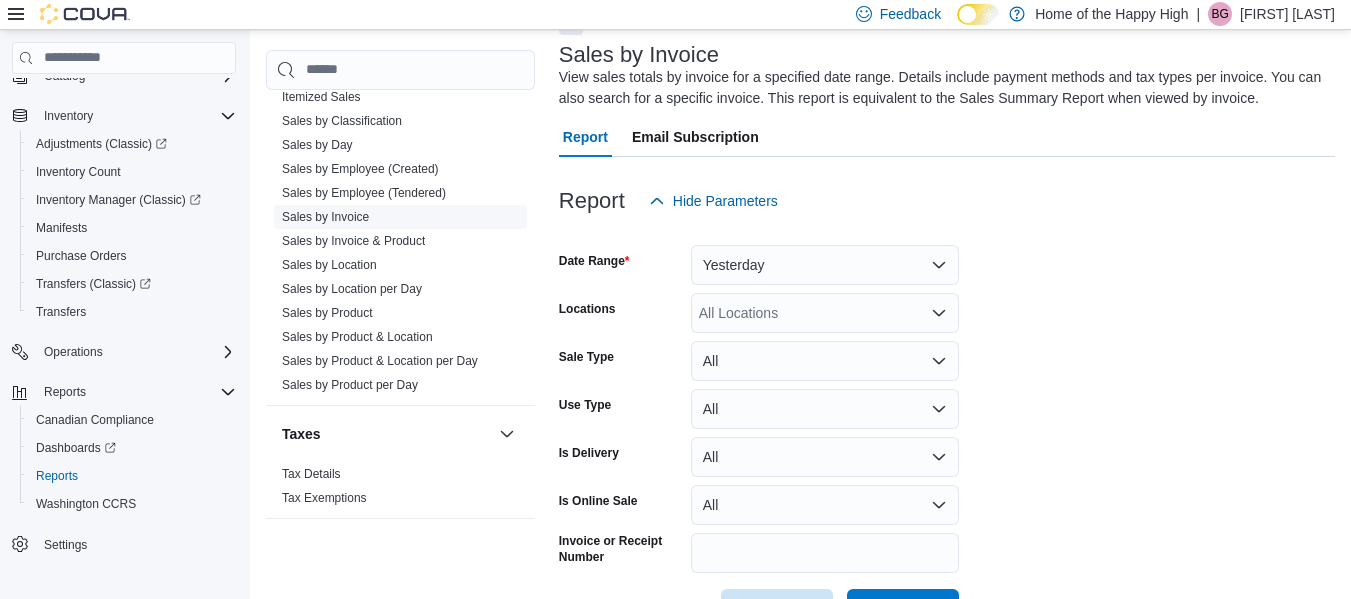 scroll, scrollTop: 67, scrollLeft: 0, axis: vertical 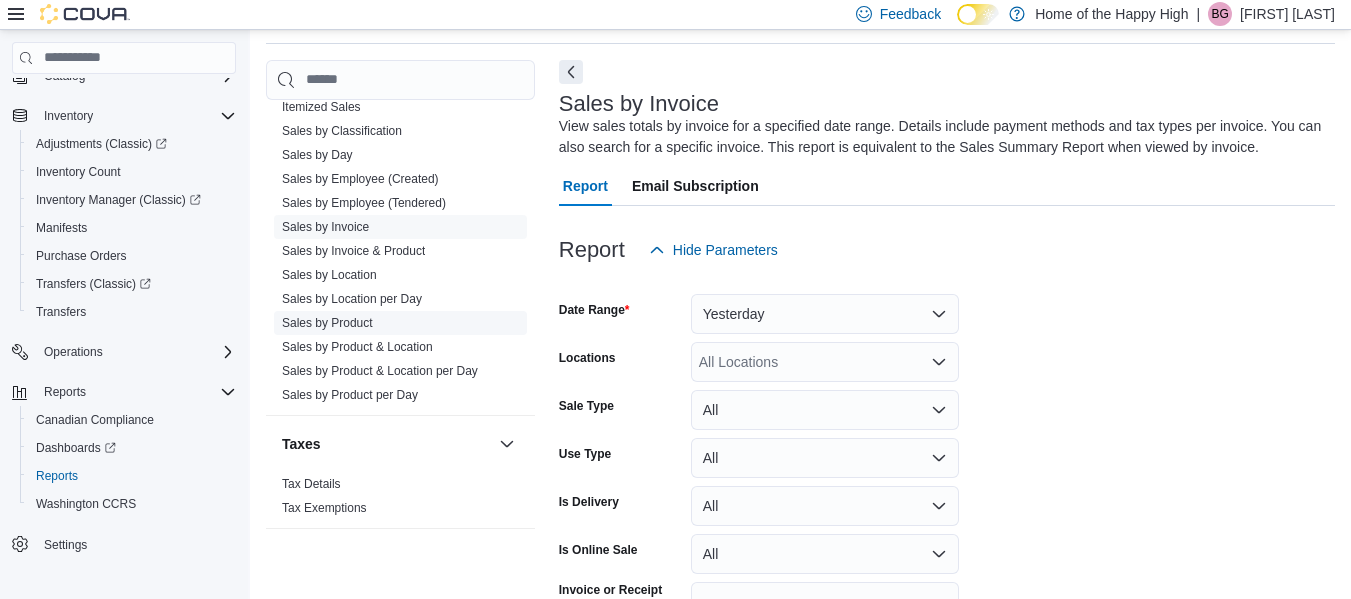 click on "Sales by Product" at bounding box center [327, 323] 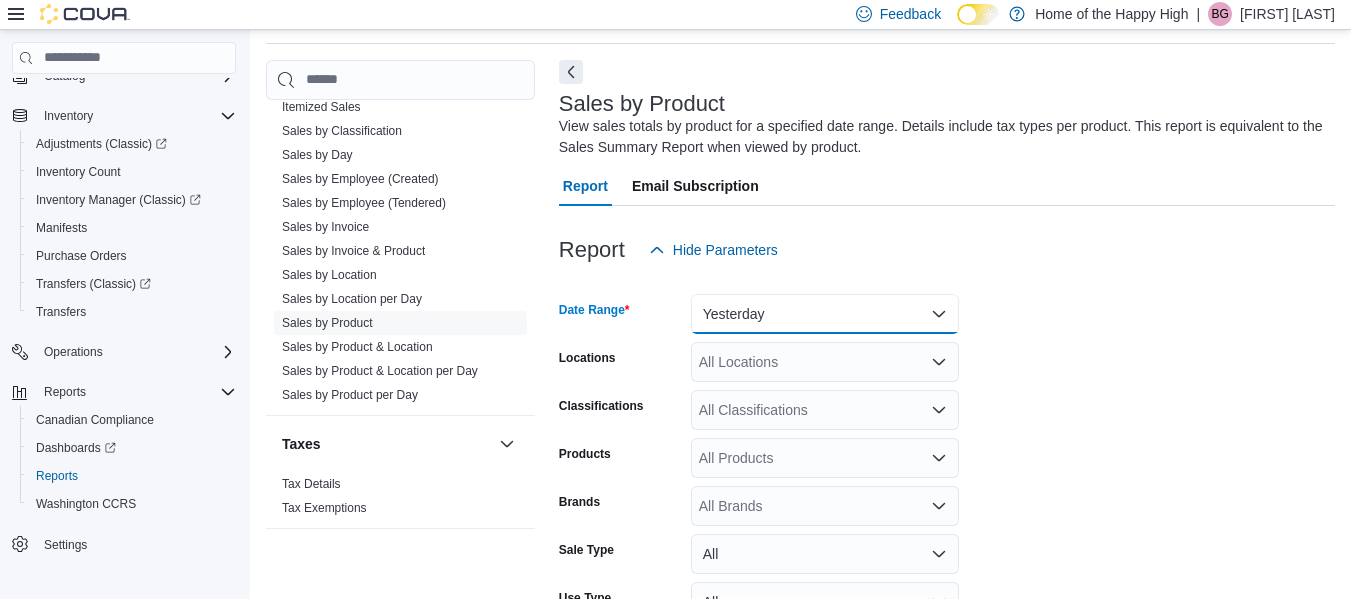 click on "Yesterday" at bounding box center (825, 314) 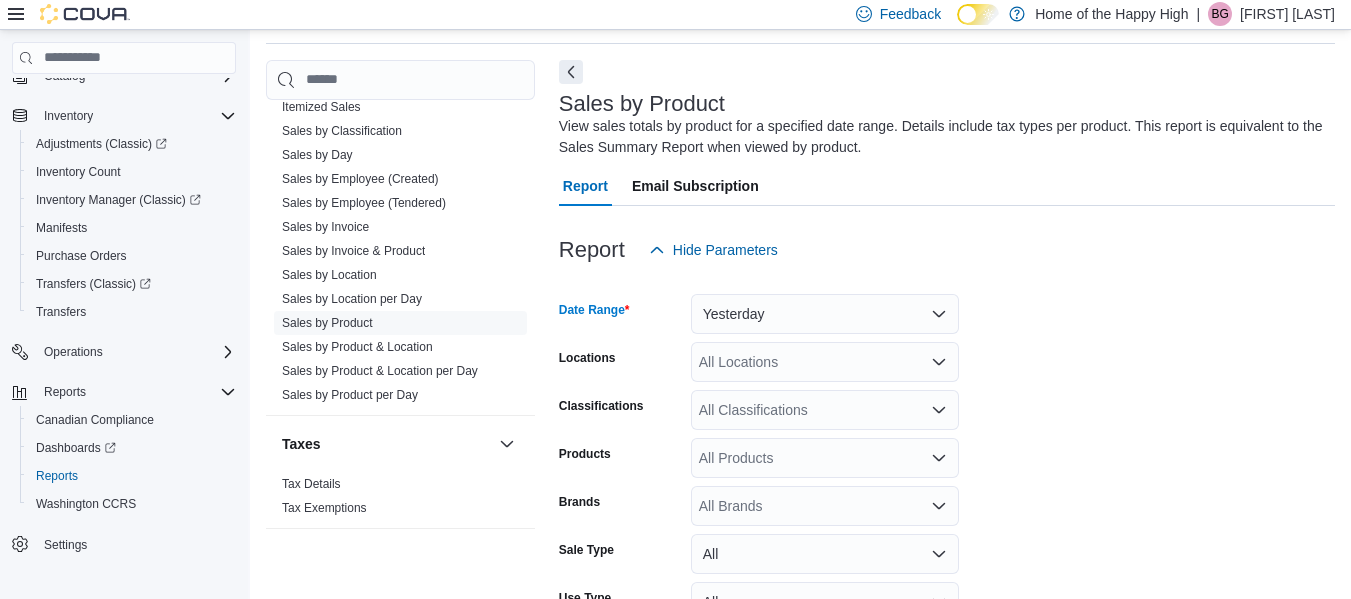 scroll, scrollTop: 61, scrollLeft: 0, axis: vertical 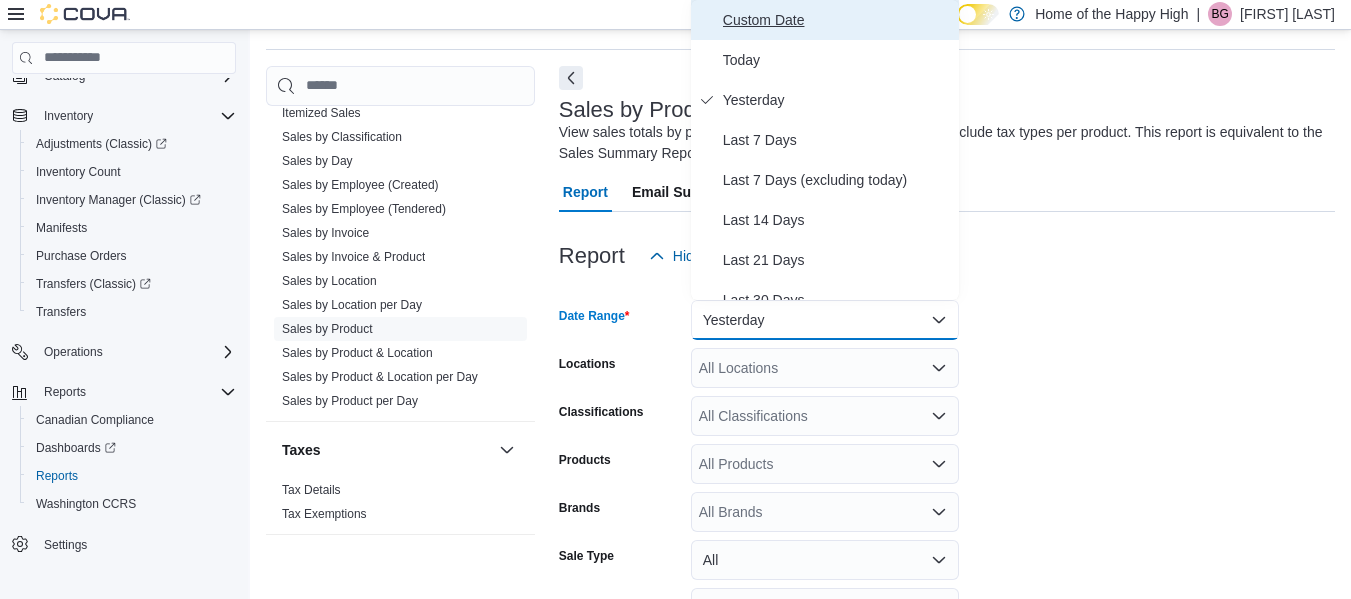 click on "Custom Date" at bounding box center [837, 20] 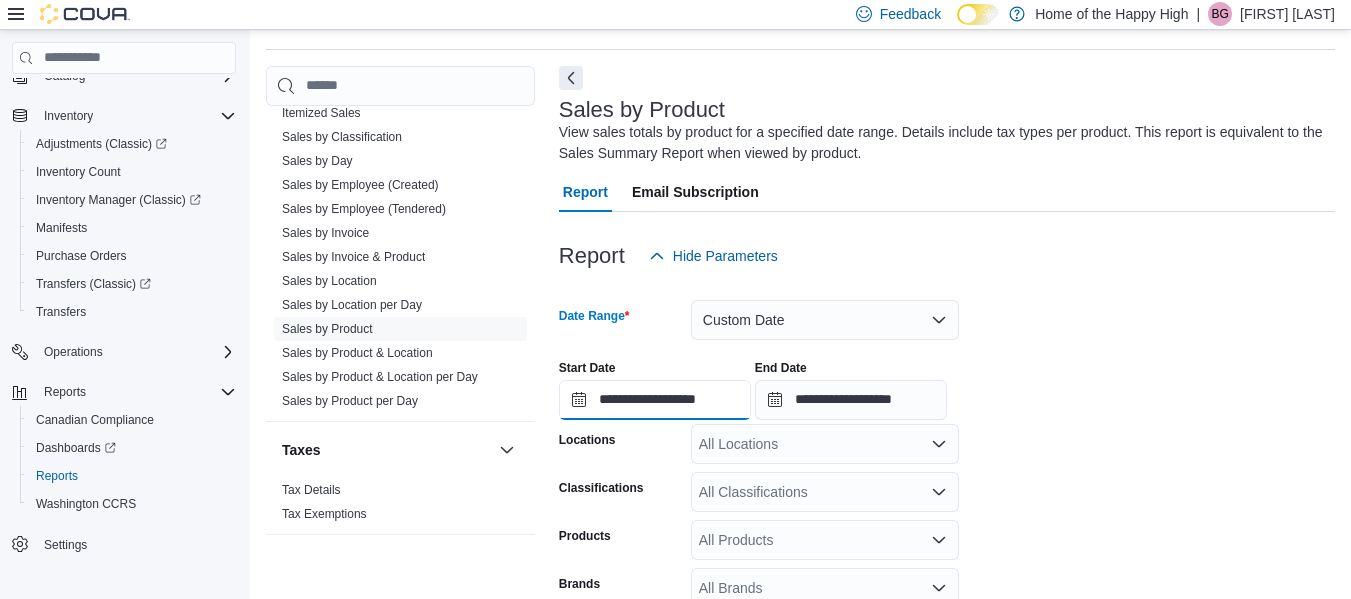 click on "**********" at bounding box center (655, 400) 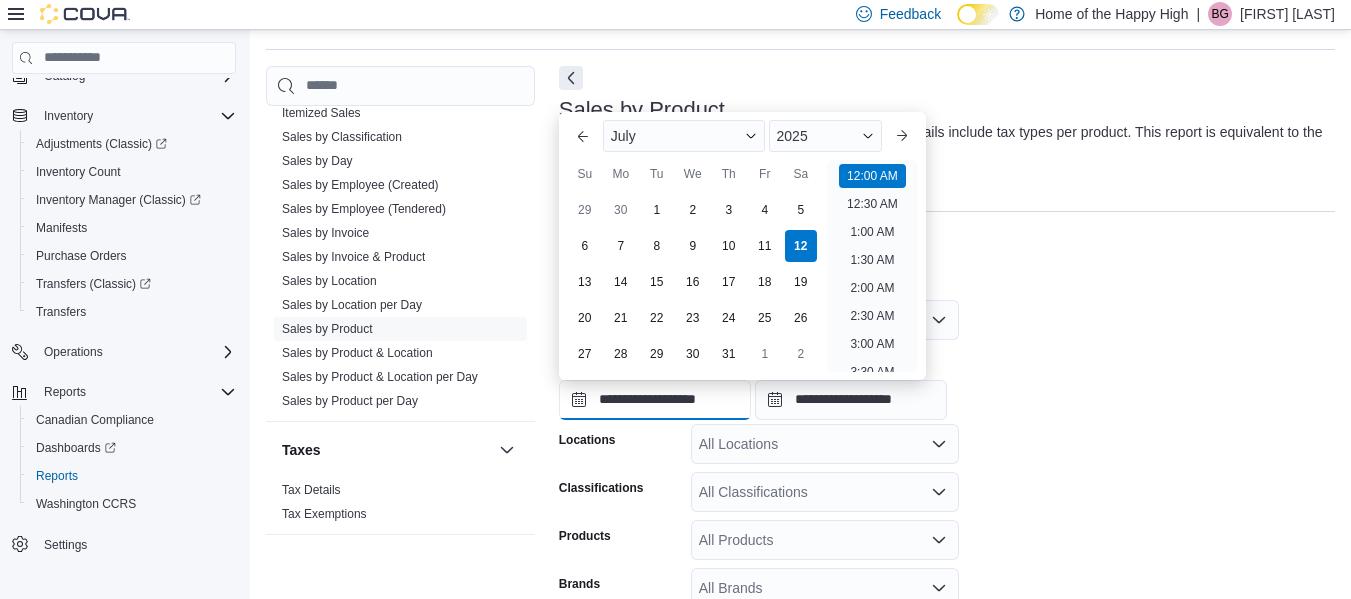 scroll, scrollTop: 62, scrollLeft: 0, axis: vertical 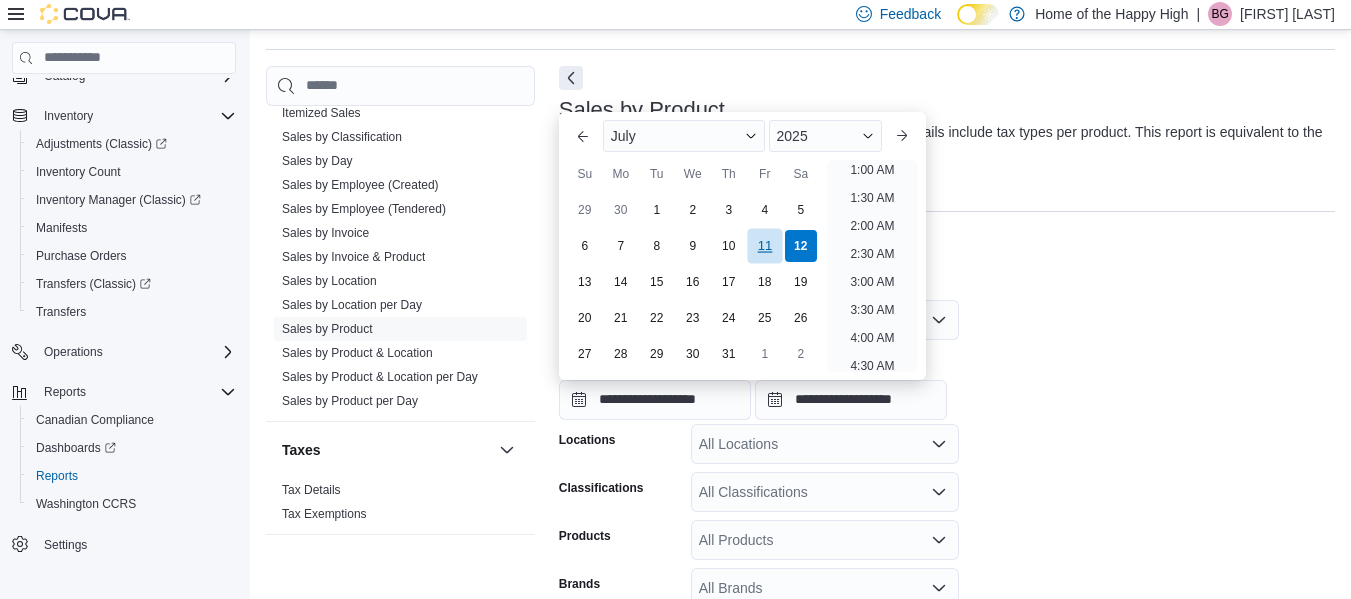 click on "11" at bounding box center (764, 245) 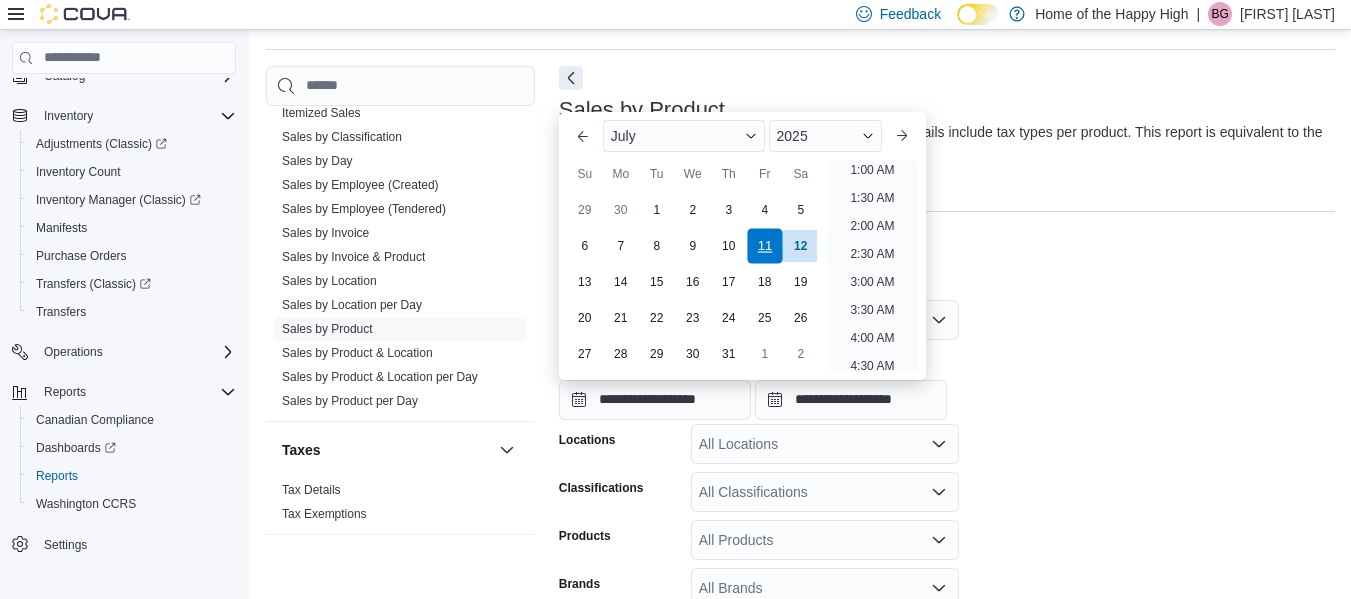 scroll, scrollTop: 4, scrollLeft: 0, axis: vertical 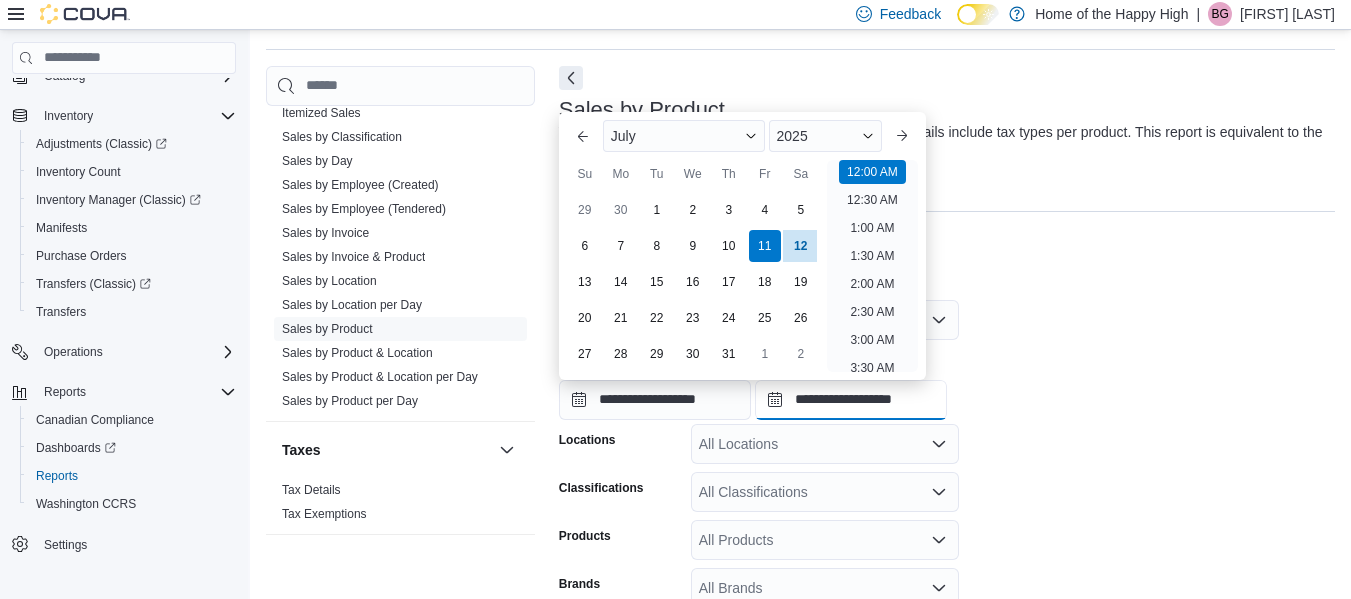 click on "**********" at bounding box center [851, 400] 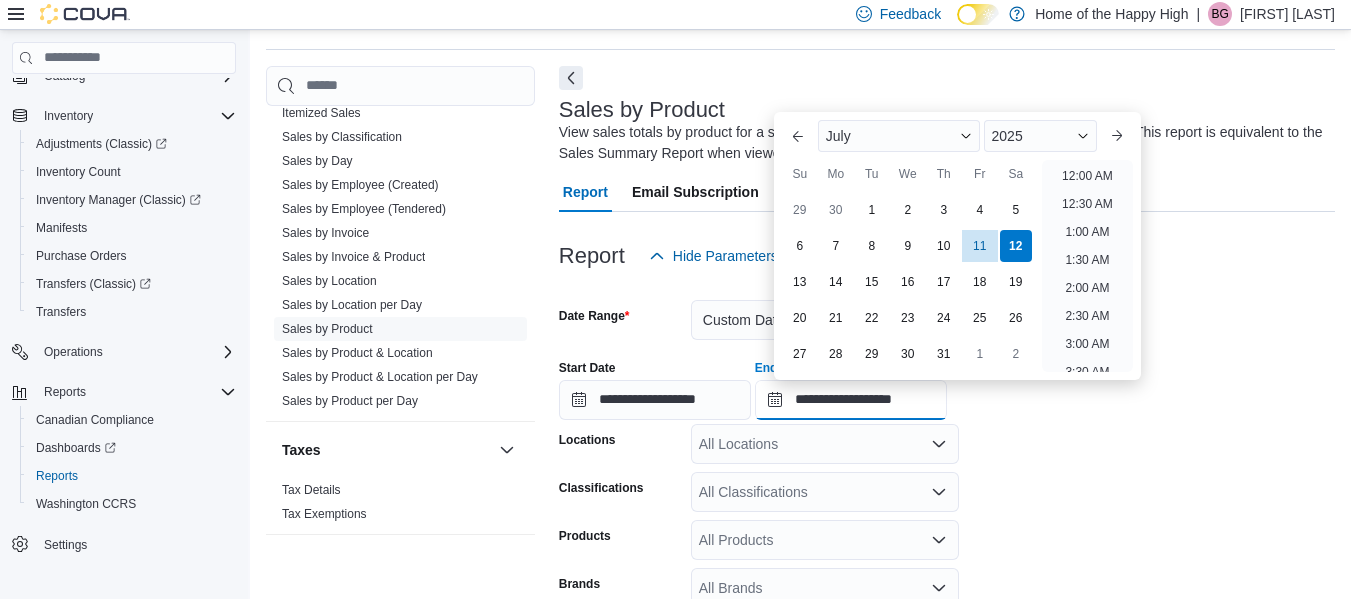 scroll, scrollTop: 1136, scrollLeft: 0, axis: vertical 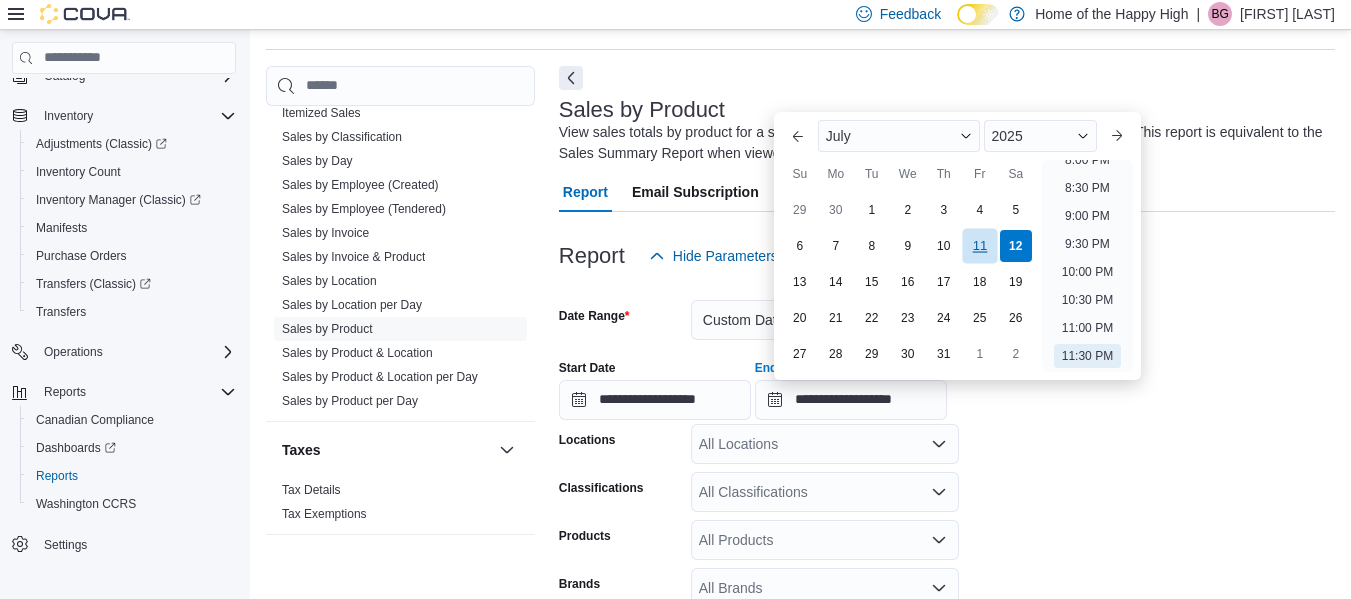 click on "11" at bounding box center (979, 245) 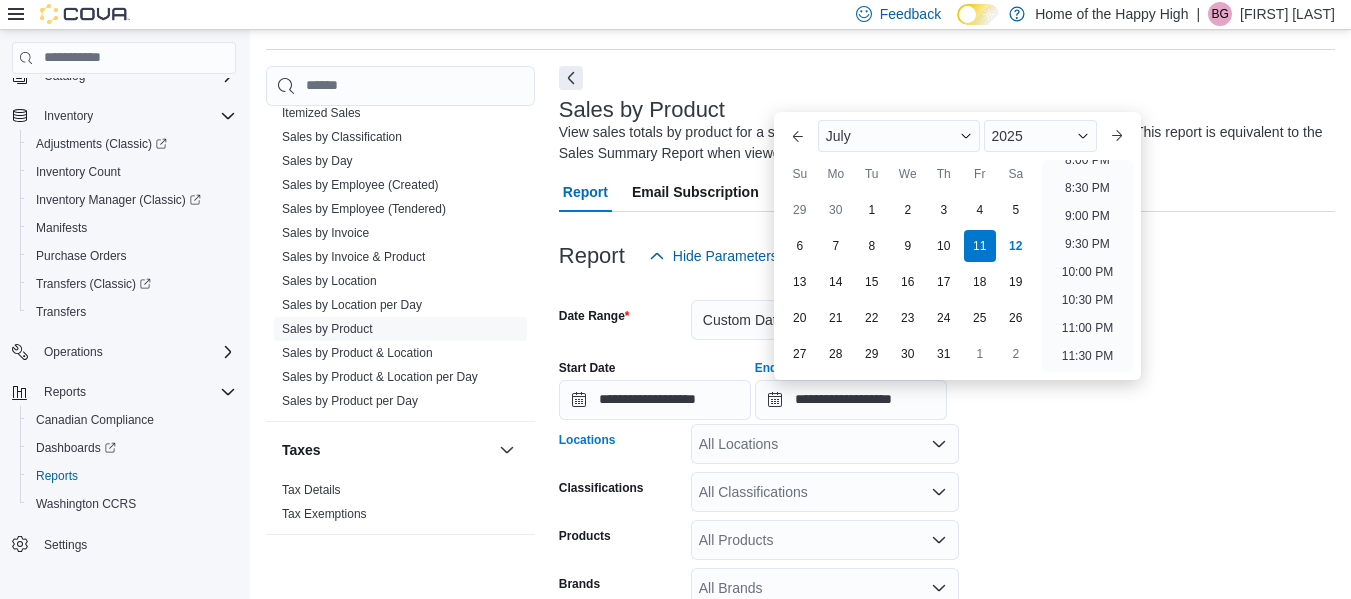 click on "All Locations" at bounding box center [825, 444] 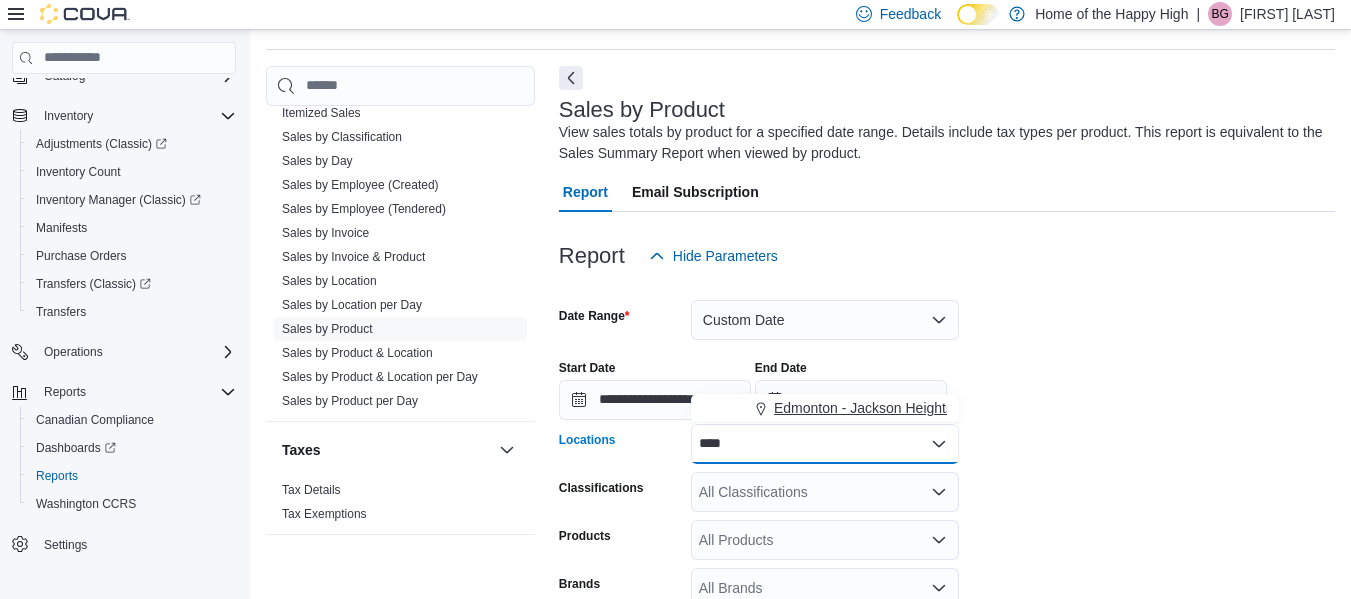 type on "****" 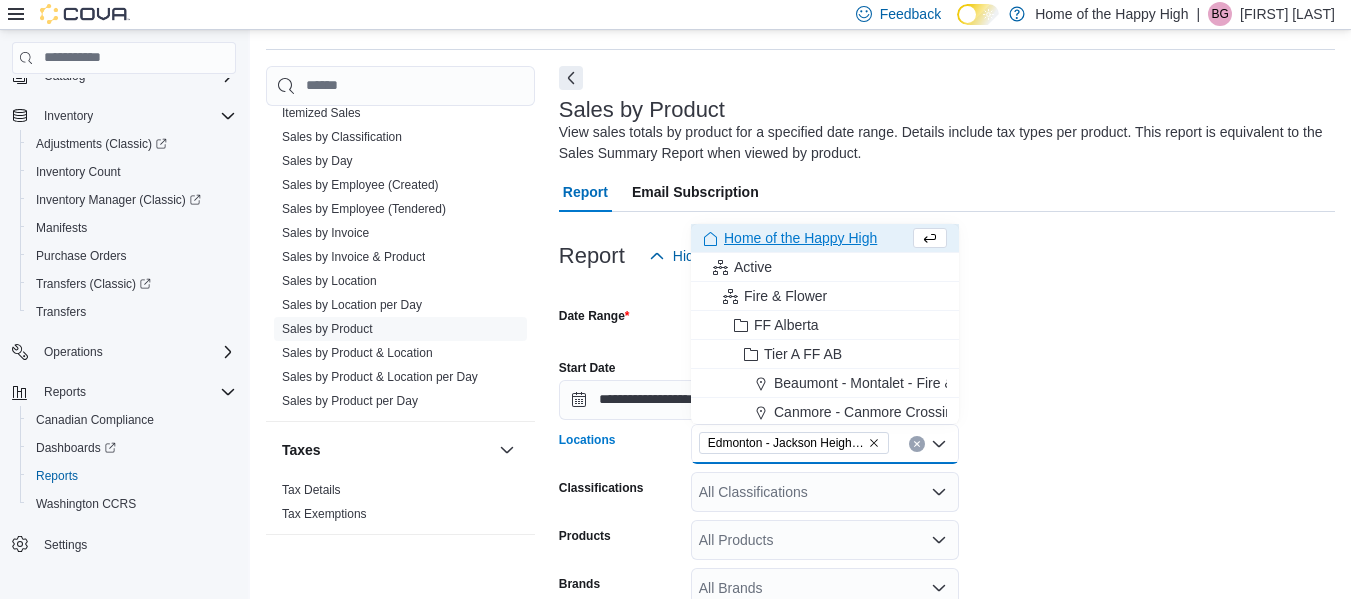 click on "**********" at bounding box center (947, 542) 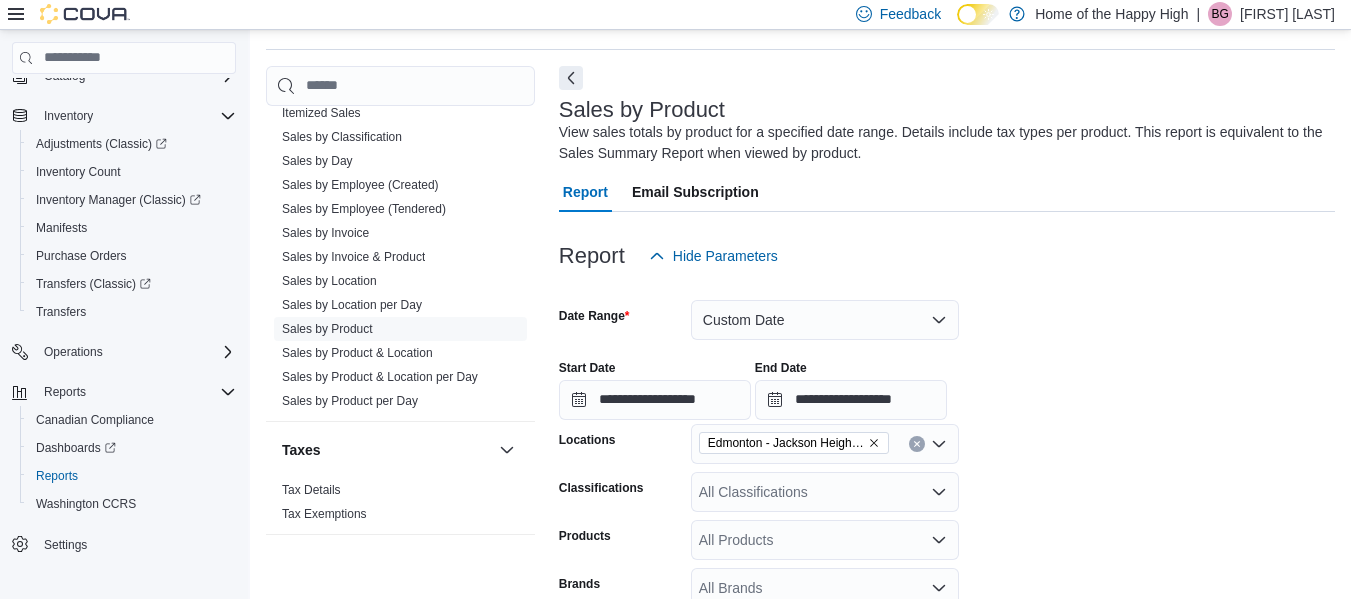 scroll, scrollTop: 310, scrollLeft: 0, axis: vertical 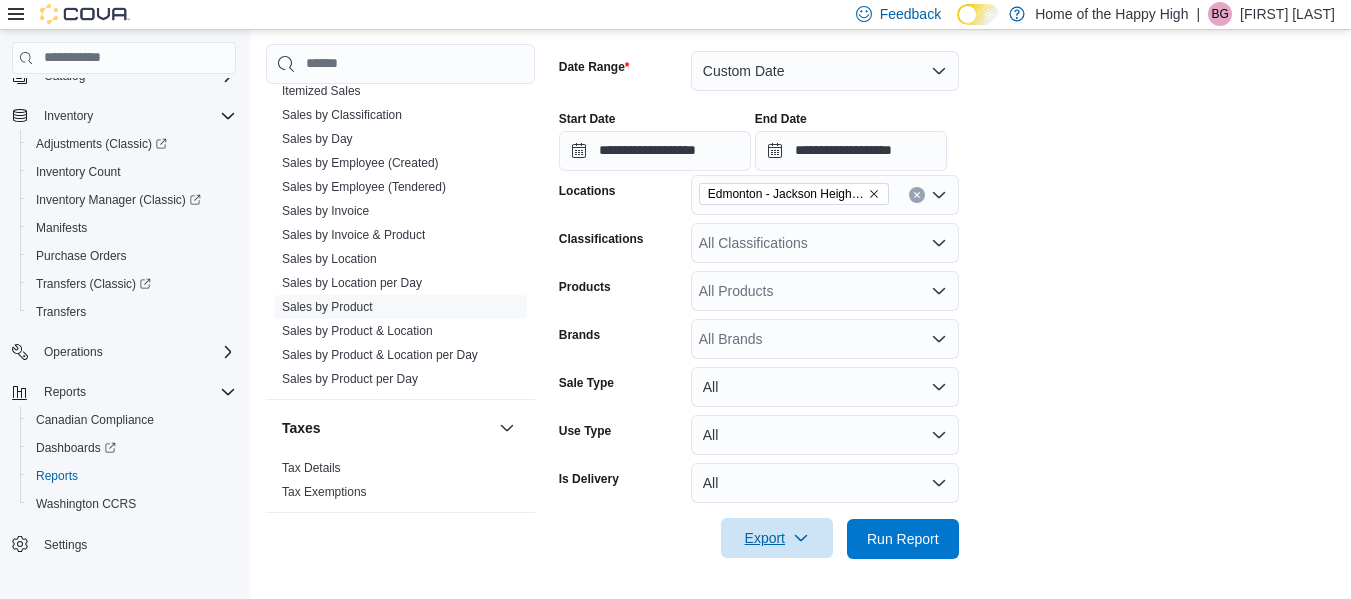 click on "Export" at bounding box center (777, 538) 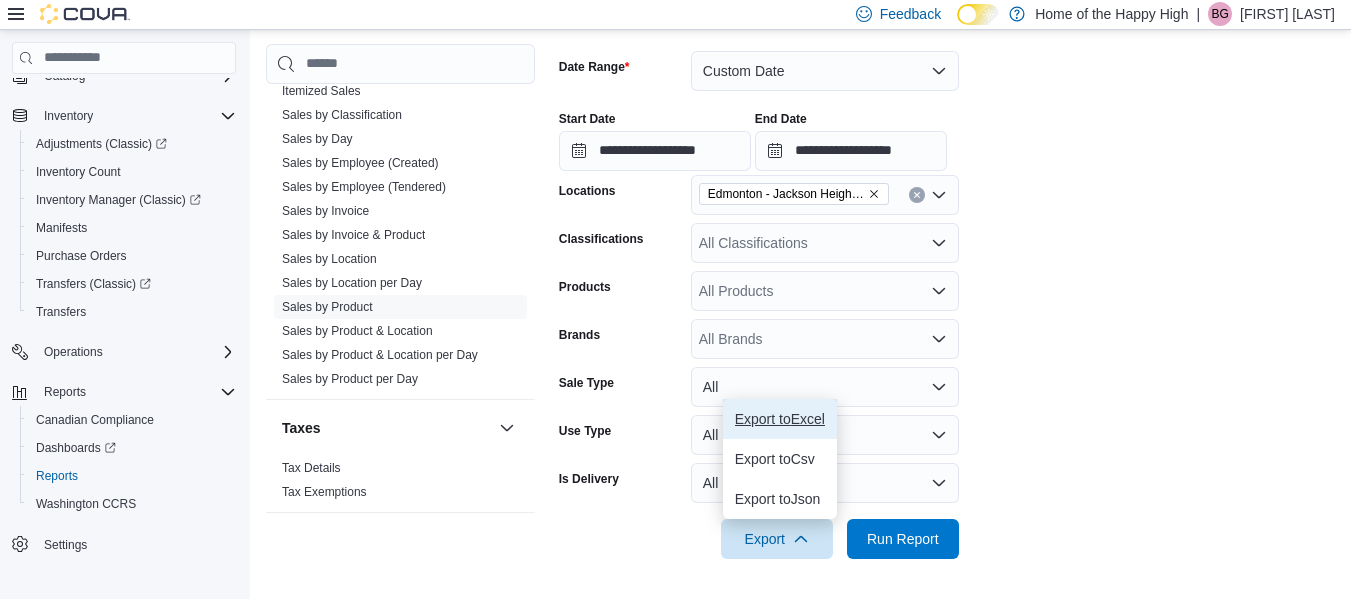 click on "Export to  Excel" at bounding box center (780, 419) 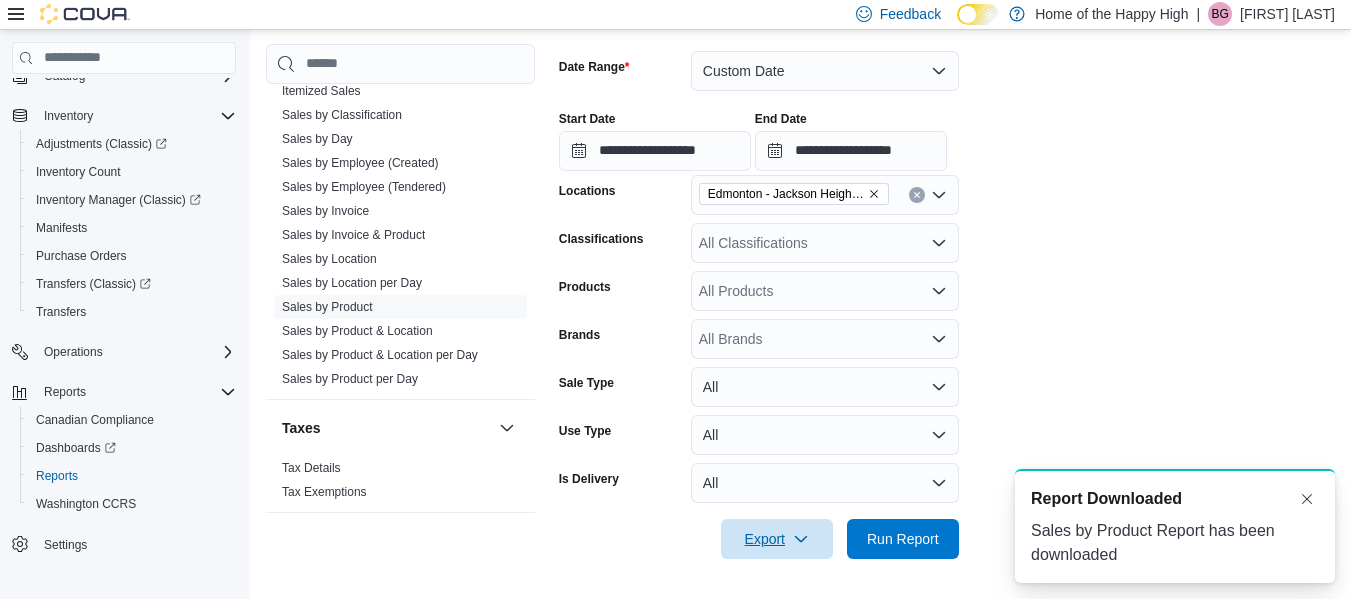 scroll, scrollTop: 0, scrollLeft: 0, axis: both 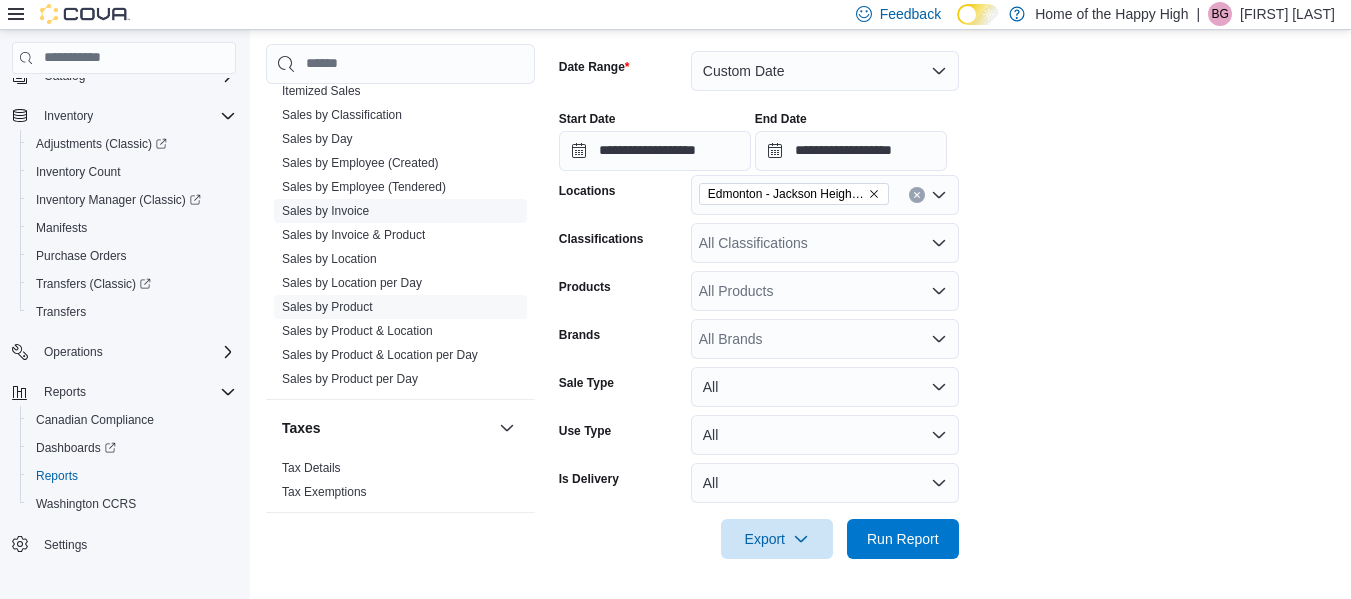 click on "Sales by Invoice" at bounding box center [325, 211] 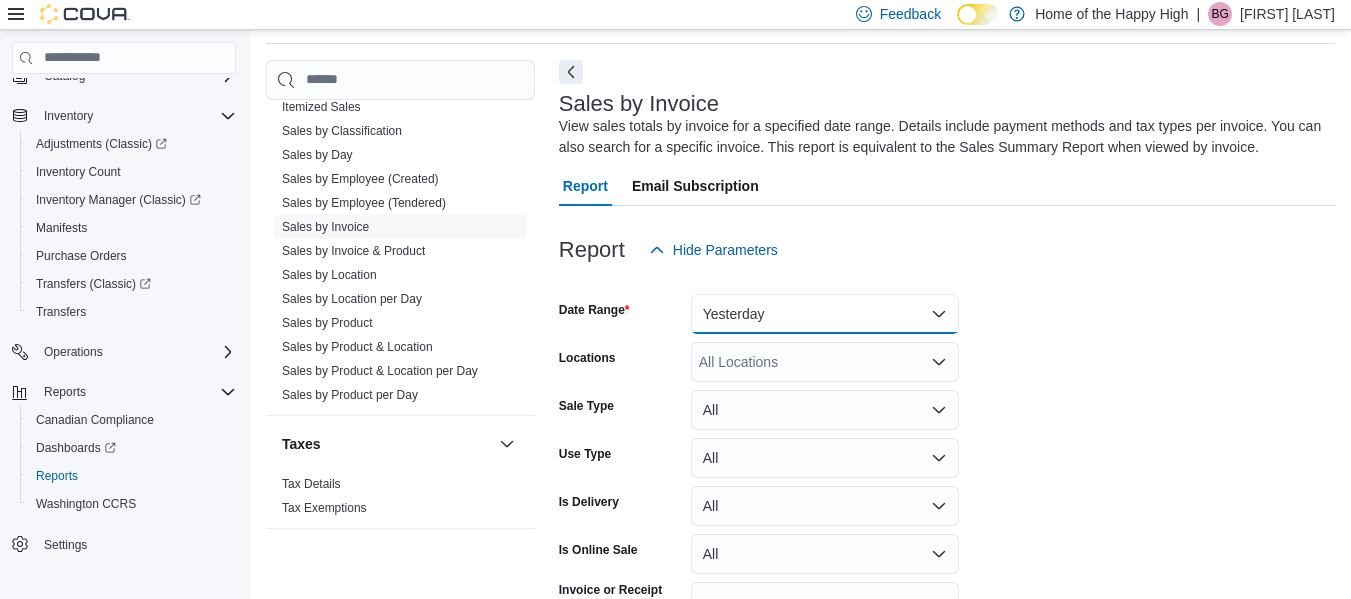 click on "Yesterday" at bounding box center (825, 314) 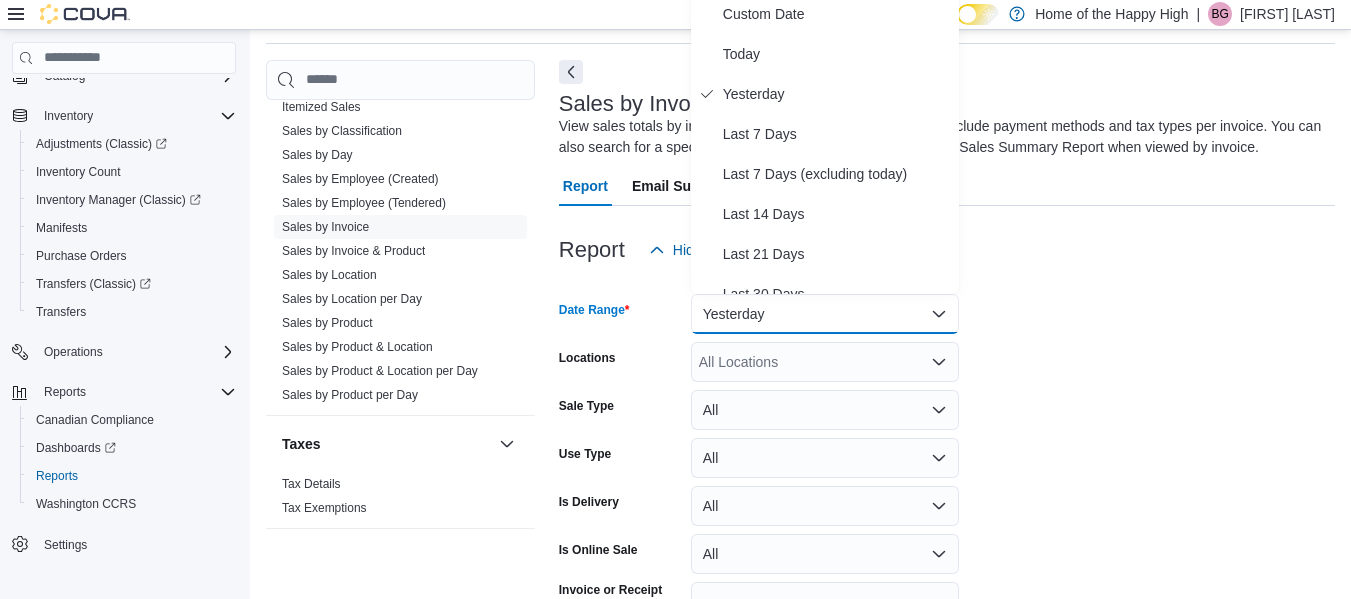 scroll, scrollTop: 61, scrollLeft: 0, axis: vertical 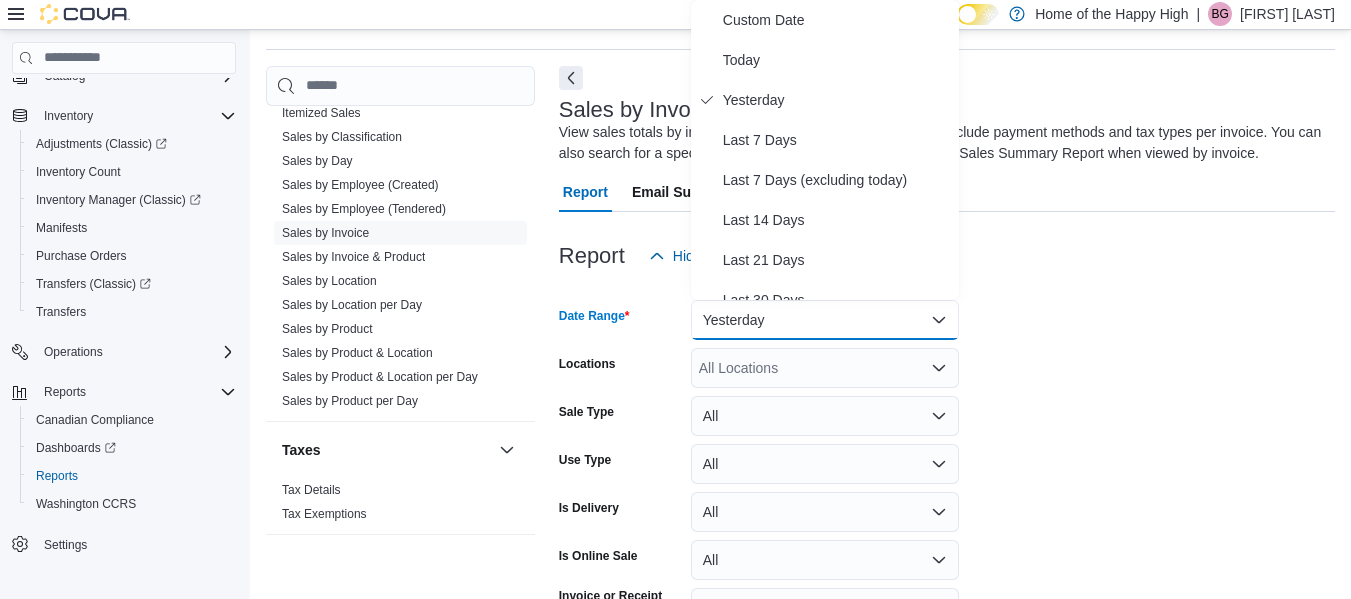click on "All Locations" at bounding box center (825, 368) 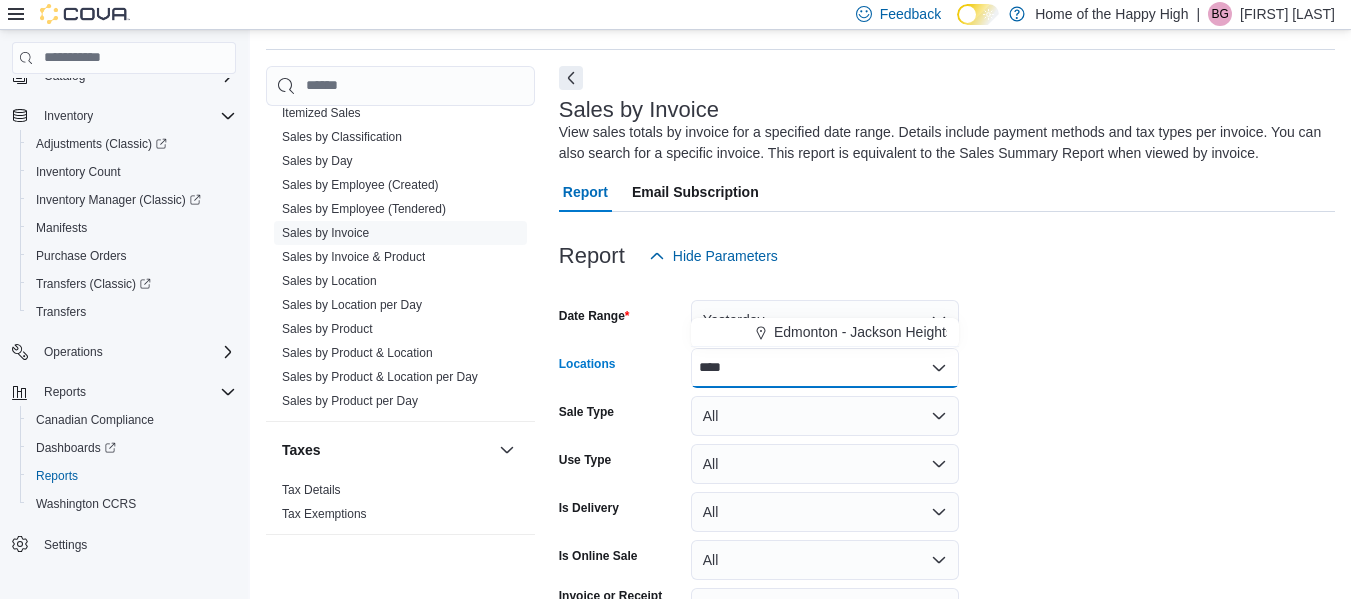 type on "****" 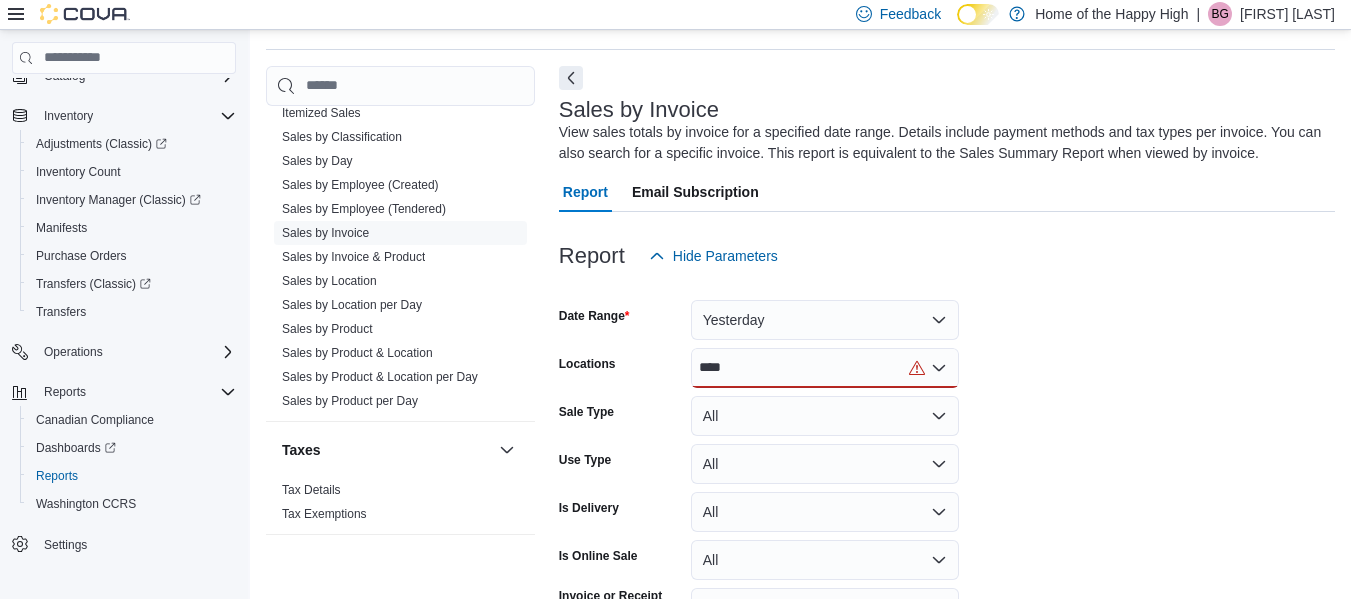 click on "****" at bounding box center (825, 368) 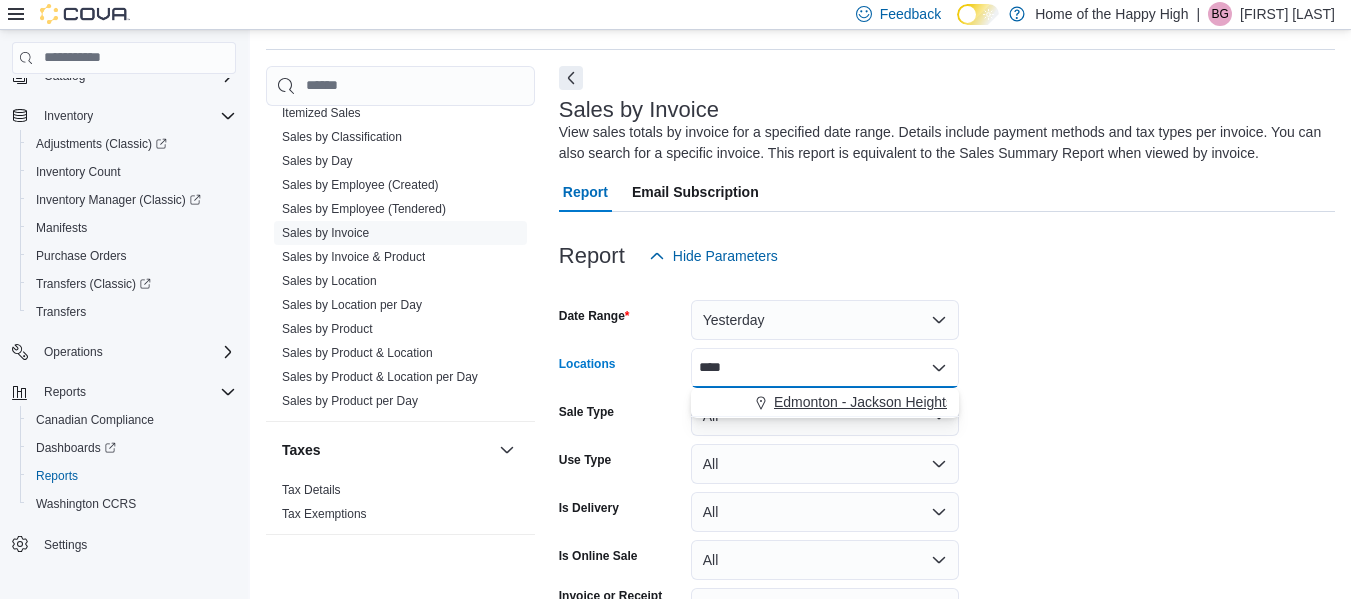 click on "Edmonton - Jackson Heights - Fire & Flower" at bounding box center [911, 402] 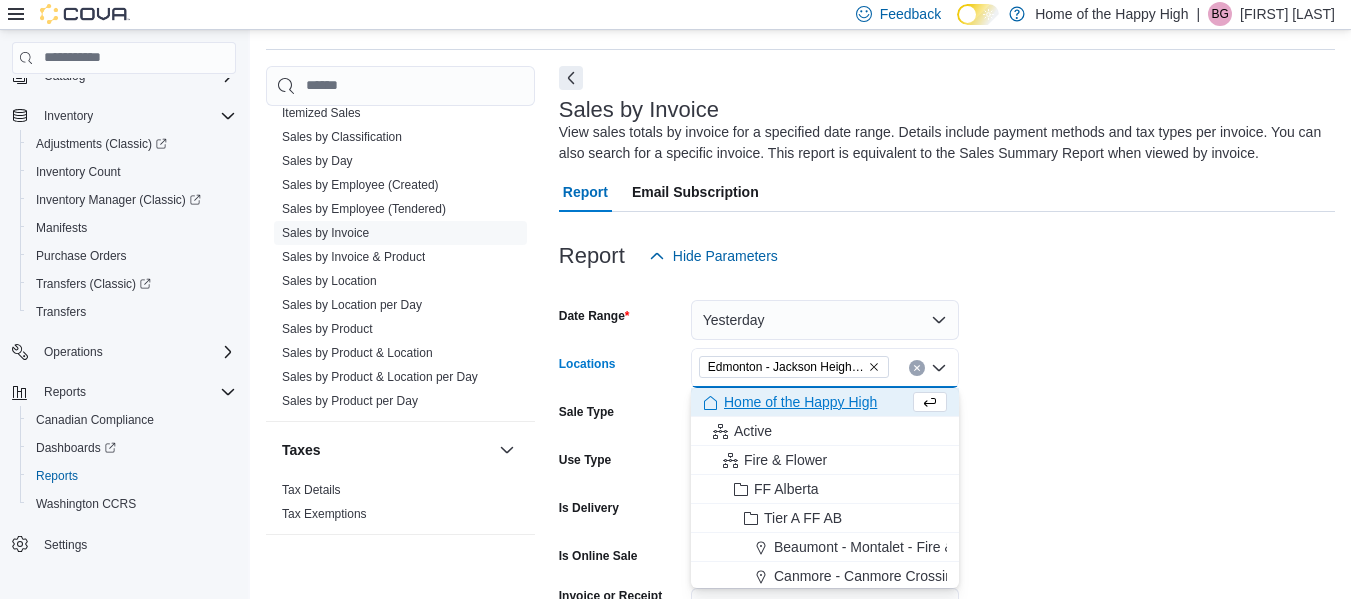 click on "Date Range Yesterday Locations [CITY] - [STREET] - Fire & Flower Combo box. Selected. [CITY] - [STREET] - Fire & Flower. Press Backspace to delete [CITY] - [STREET] - Fire & Flower. Combo box input. All Locations. Type some text or, to display a list of choices, press Down Arrow. To exit the list of choices, press Escape. Sale Type All Use Type All Is Delivery All Is Online Sale All Invoice or Receipt Number Export  Run Report" at bounding box center [947, 480] 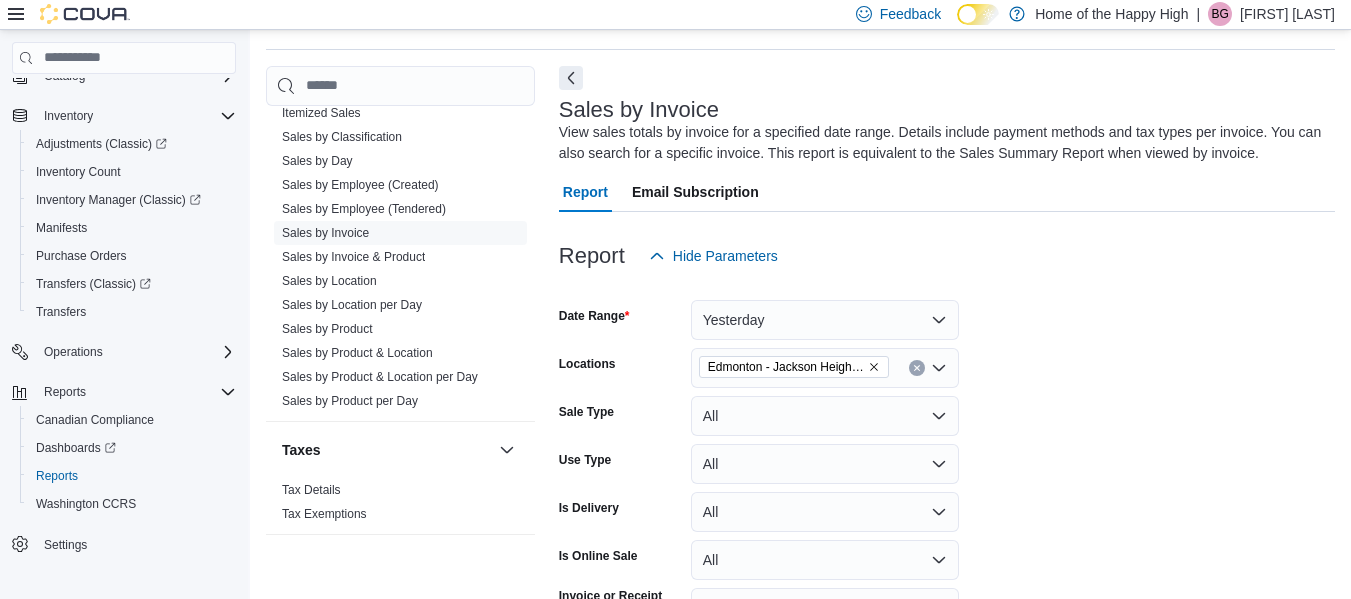 scroll, scrollTop: 186, scrollLeft: 0, axis: vertical 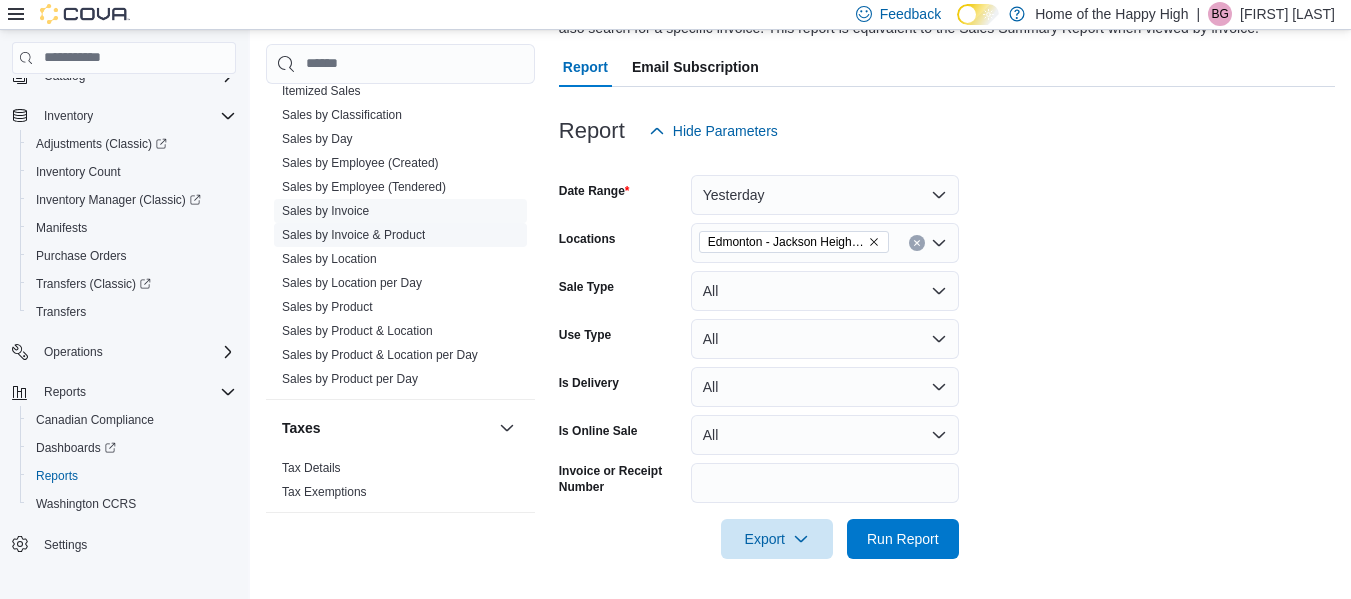 click on "Sales by Invoice & Product" at bounding box center [353, 235] 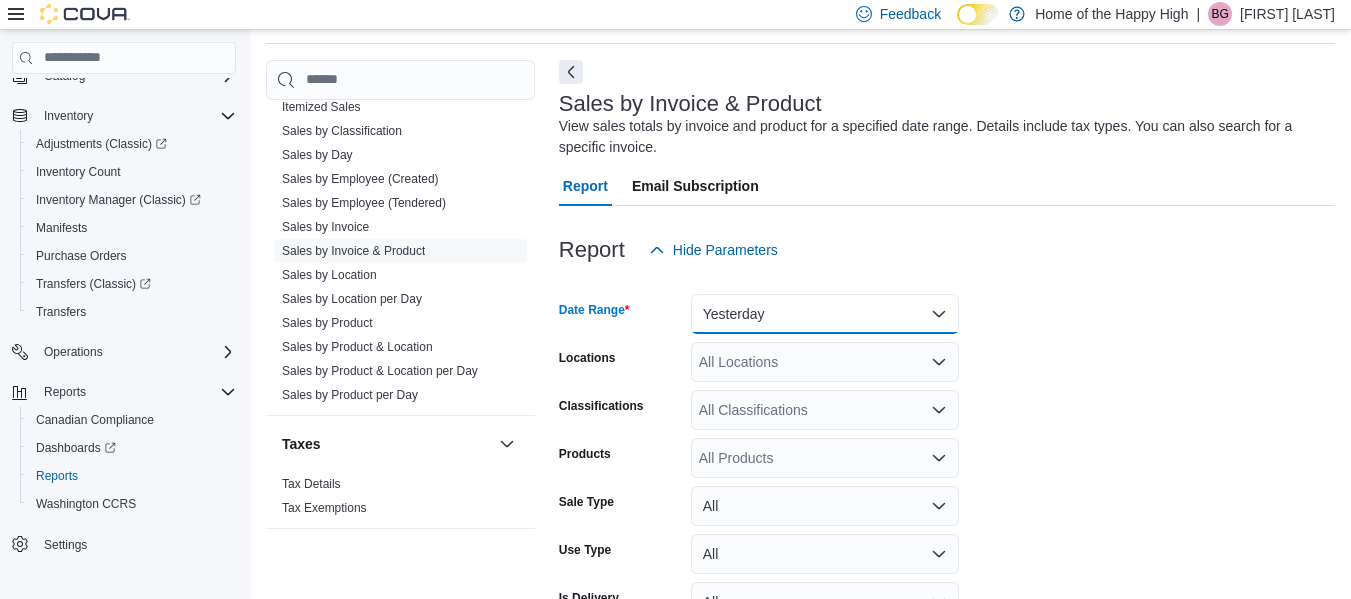 click on "Yesterday" at bounding box center [825, 314] 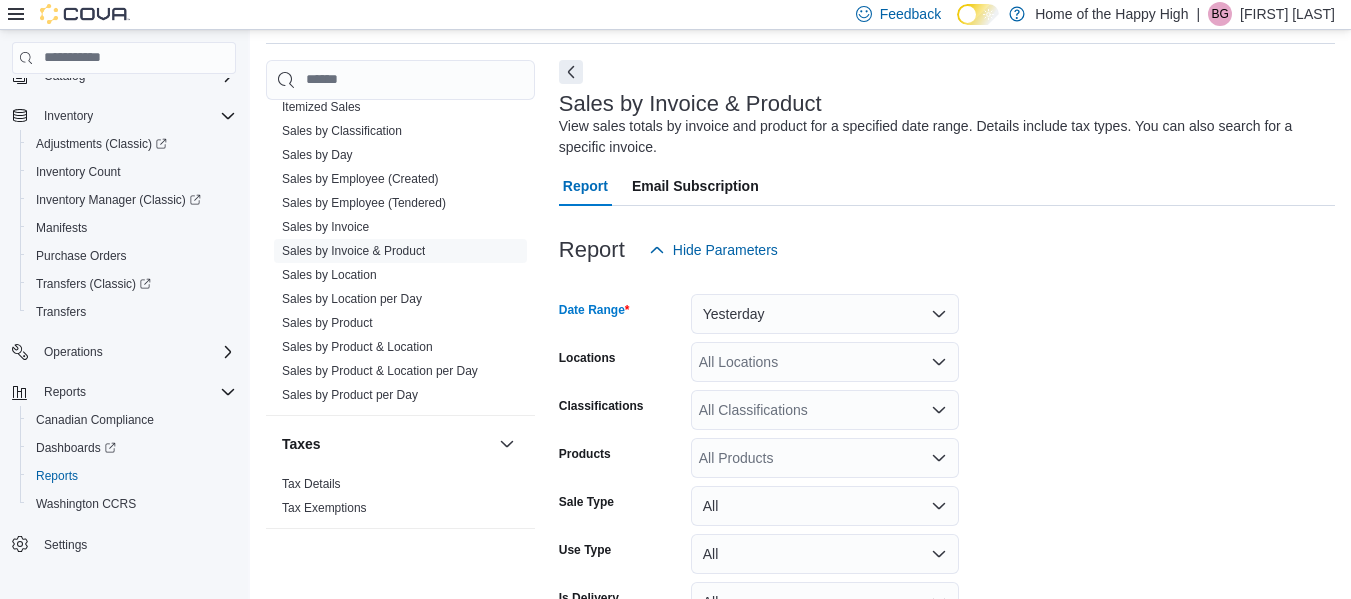 scroll, scrollTop: 61, scrollLeft: 0, axis: vertical 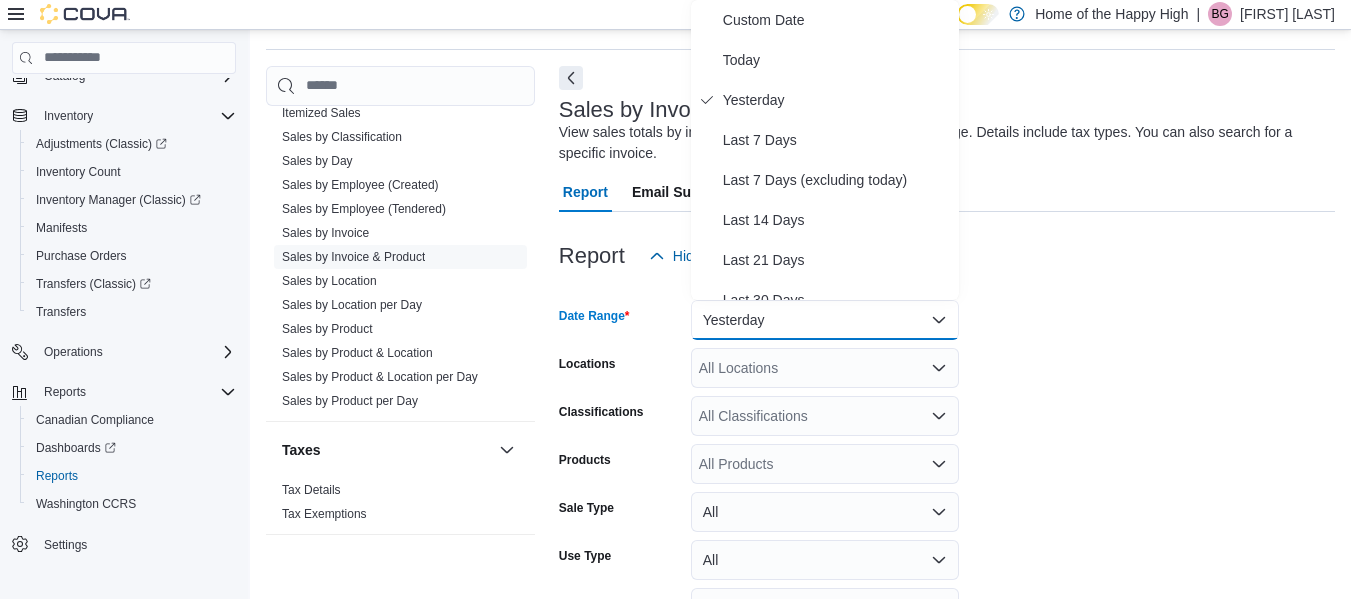 click on "All Locations" at bounding box center (825, 368) 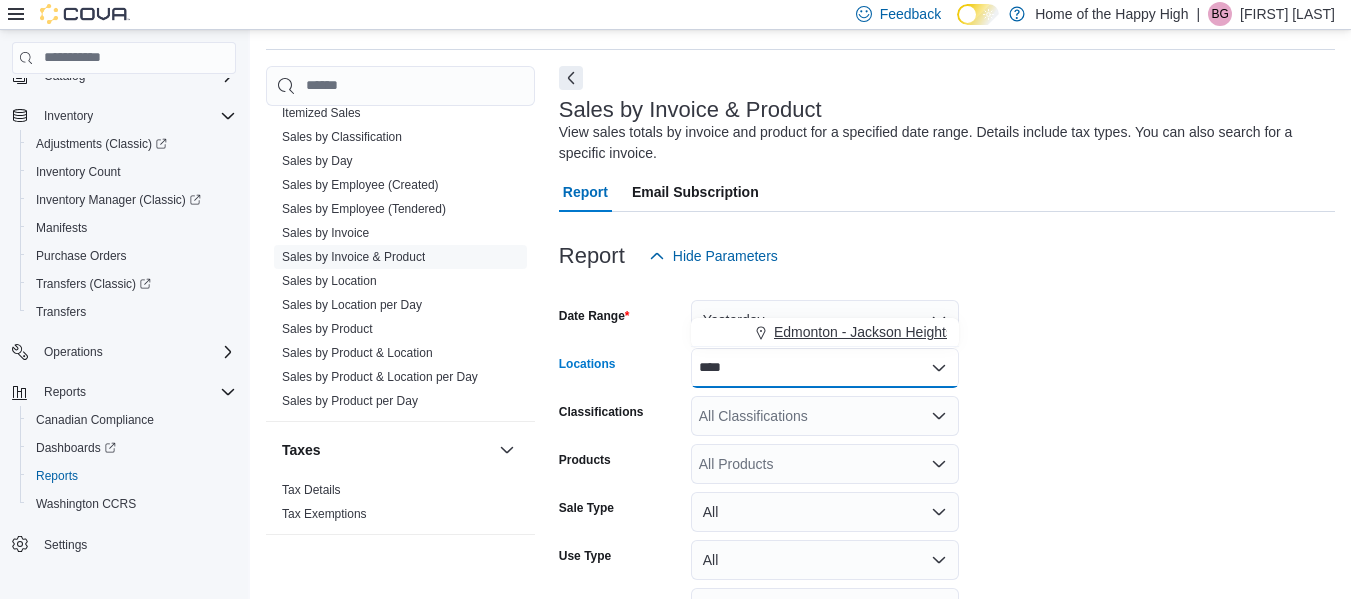 type on "****" 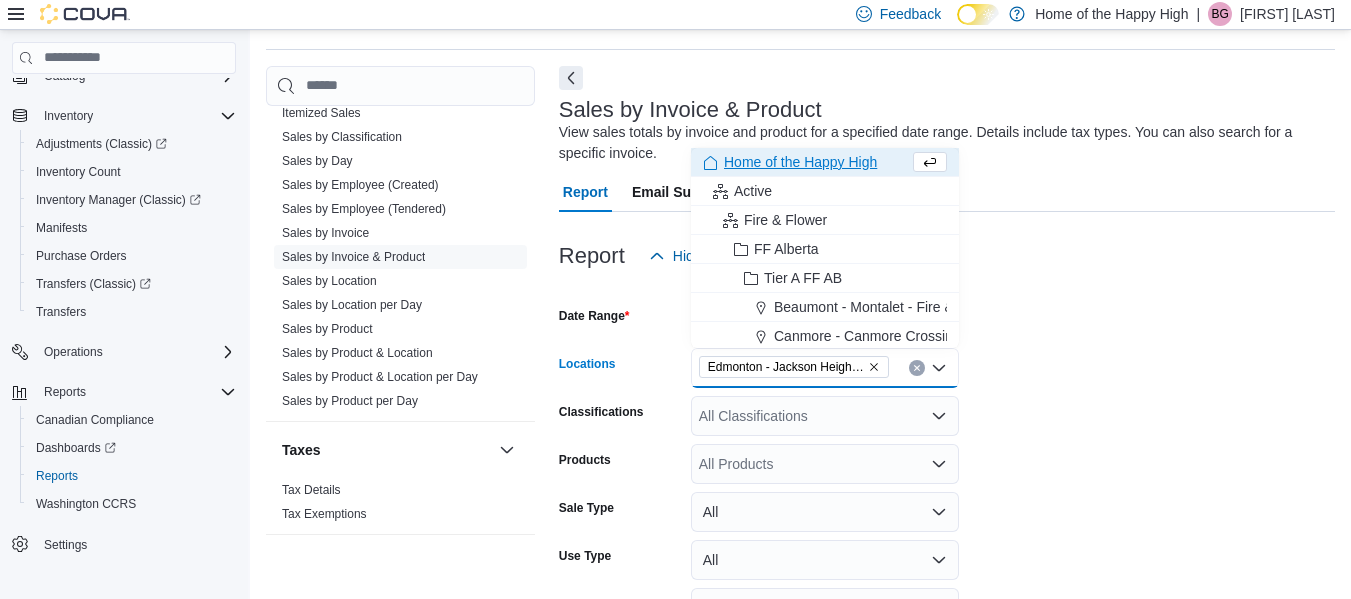 click on "Date Range Yesterday Locations [CITY] - [STREET] - Fire & Flower Combo box. Selected. [CITY] - [STREET] - Fire & Flower. Press Backspace to delete [CITY] - [STREET] - Fire & Flower. Combo box input. All Locations. Type some text or, to display a list of choices, press Down Arrow. To exit the list of choices, press Escape. Classifications All Classifications Products All Products Sale Type All Use Type All Is Delivery All Is Online Sale All Invoice Number Export  Run Report" at bounding box center [947, 528] 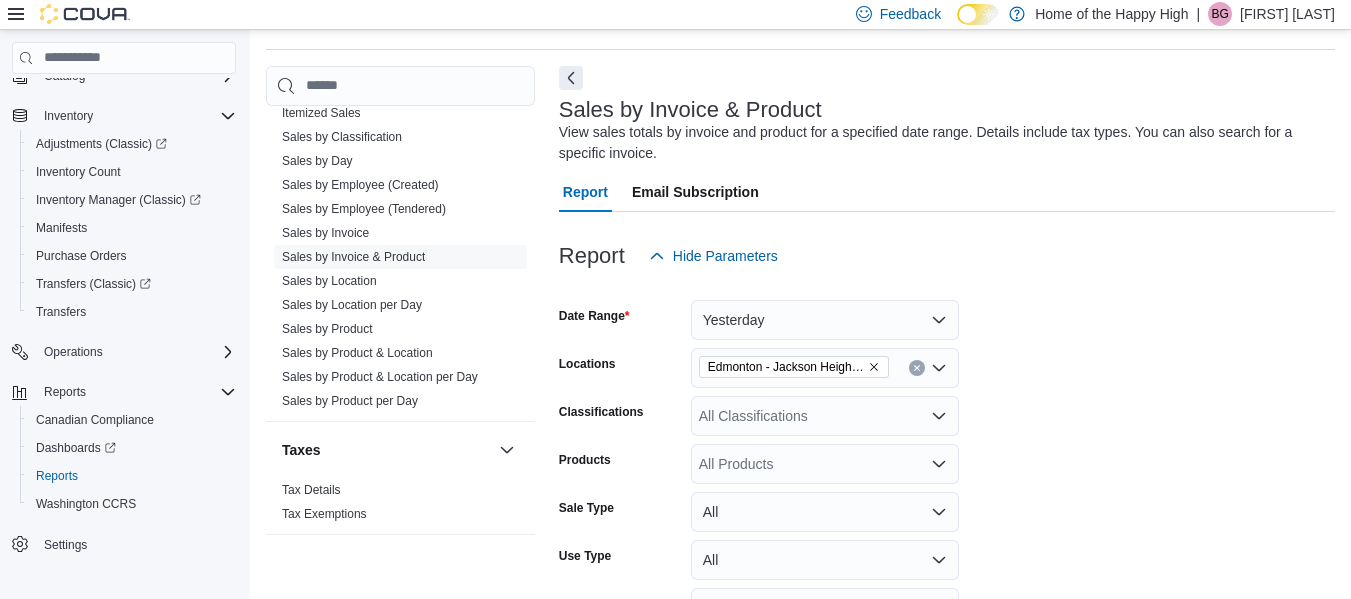 click on "All Products" at bounding box center (825, 464) 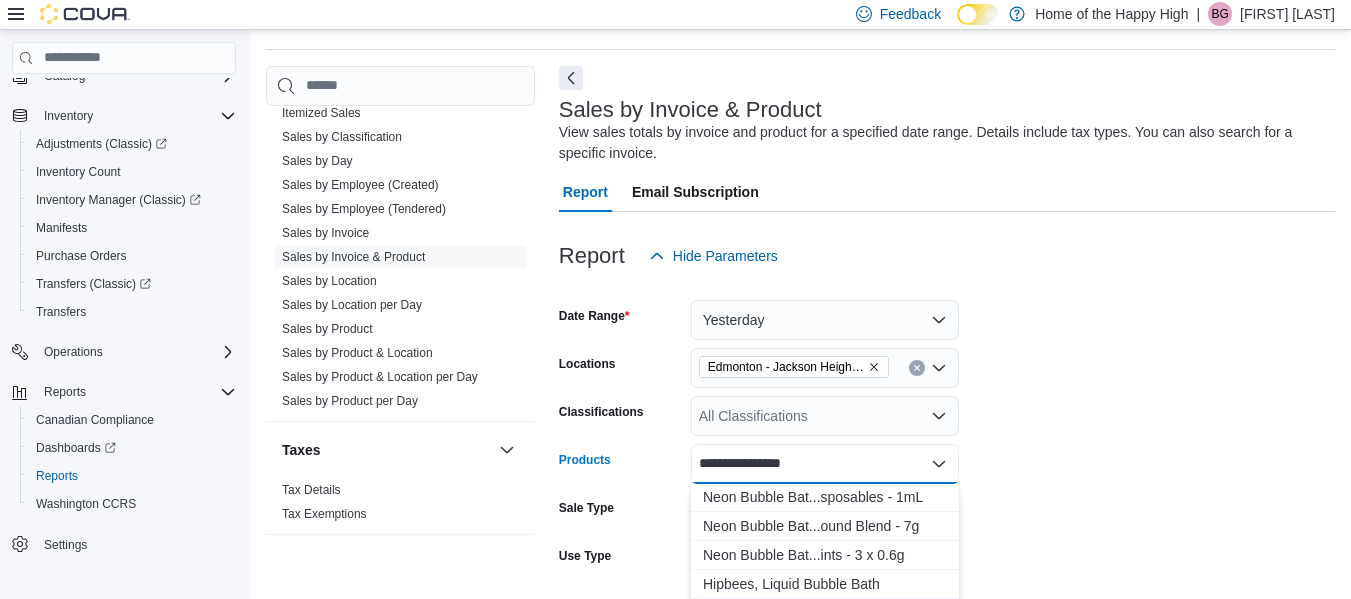 scroll, scrollTop: 0, scrollLeft: 0, axis: both 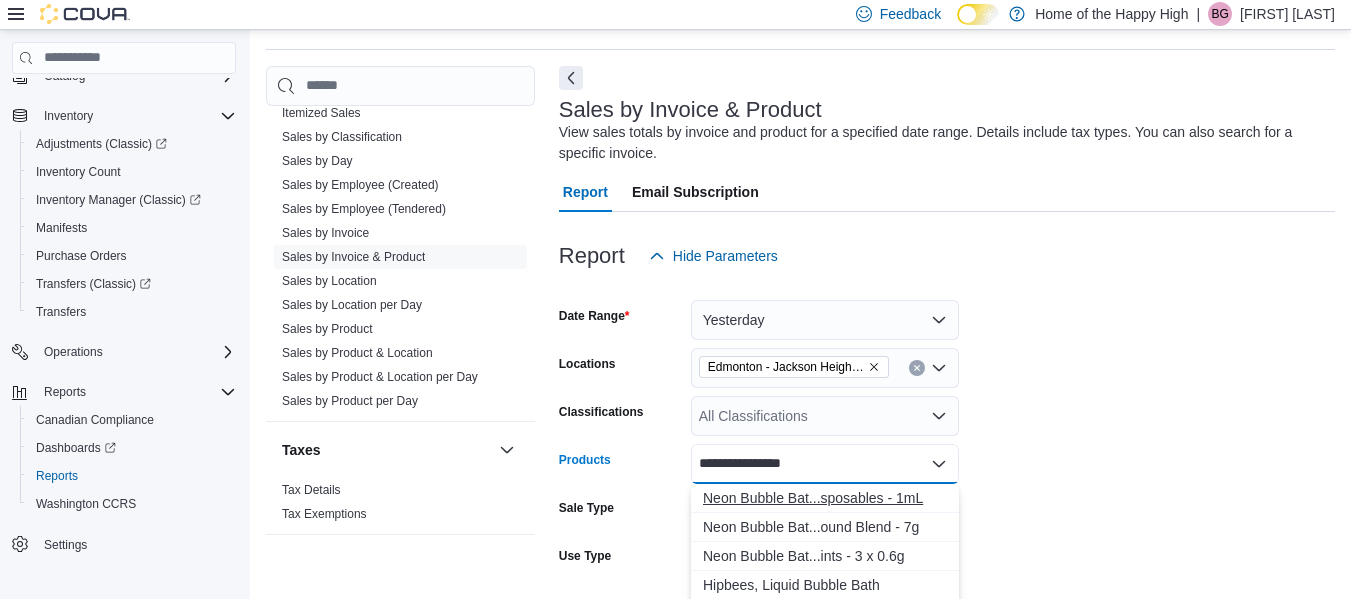 type on "**********" 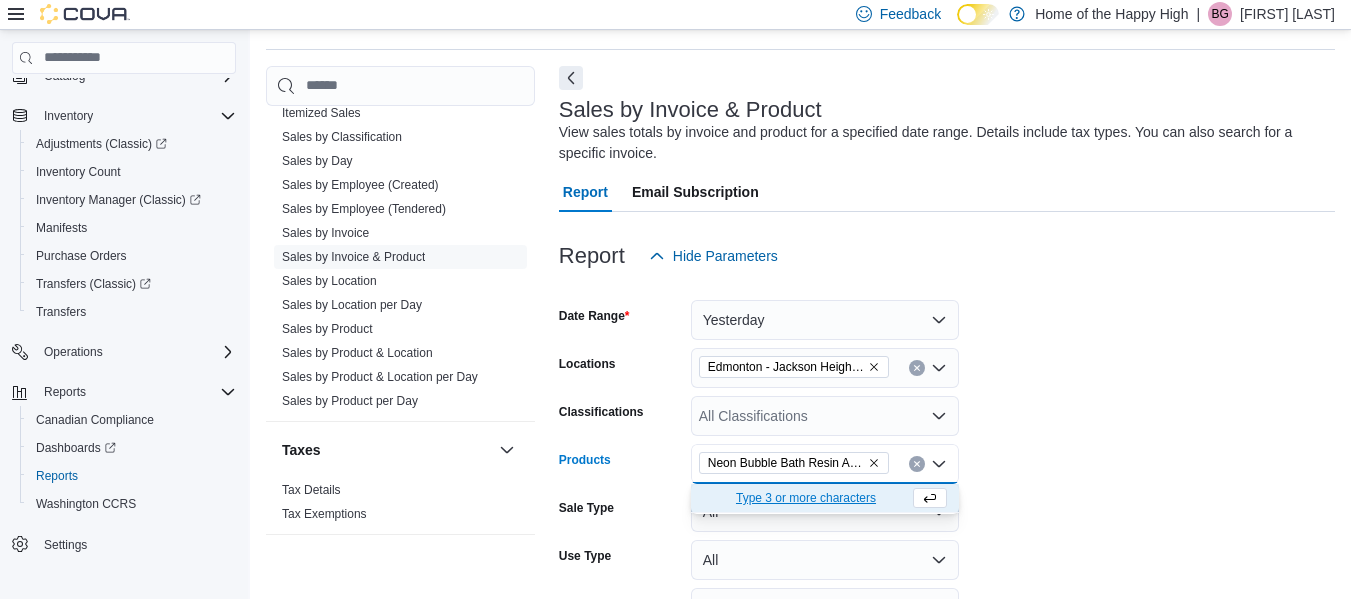 click on "Date Range Yesterday Locations [CITY] - [STREET] - Fire & Flower Classifications All Classifications Products Neon Bubble Bath Resin AIO - Nugz - Disposables - 1mL Combo box. Selected. Neon Bubble Bath Resin AIO - Nugz - Disposables - 1mL. Press Backspace to delete Neon Bubble Bath Resin AIO - Nugz - Disposables - 1mL. Combo box input. All Products. Type some text or, to display a list of choices, press Down Arrow. To exit the list of choices, press Escape. Sale Type All Use Type All Is Delivery All Is Online Sale All Invoice Number Export  Run Report" at bounding box center [947, 528] 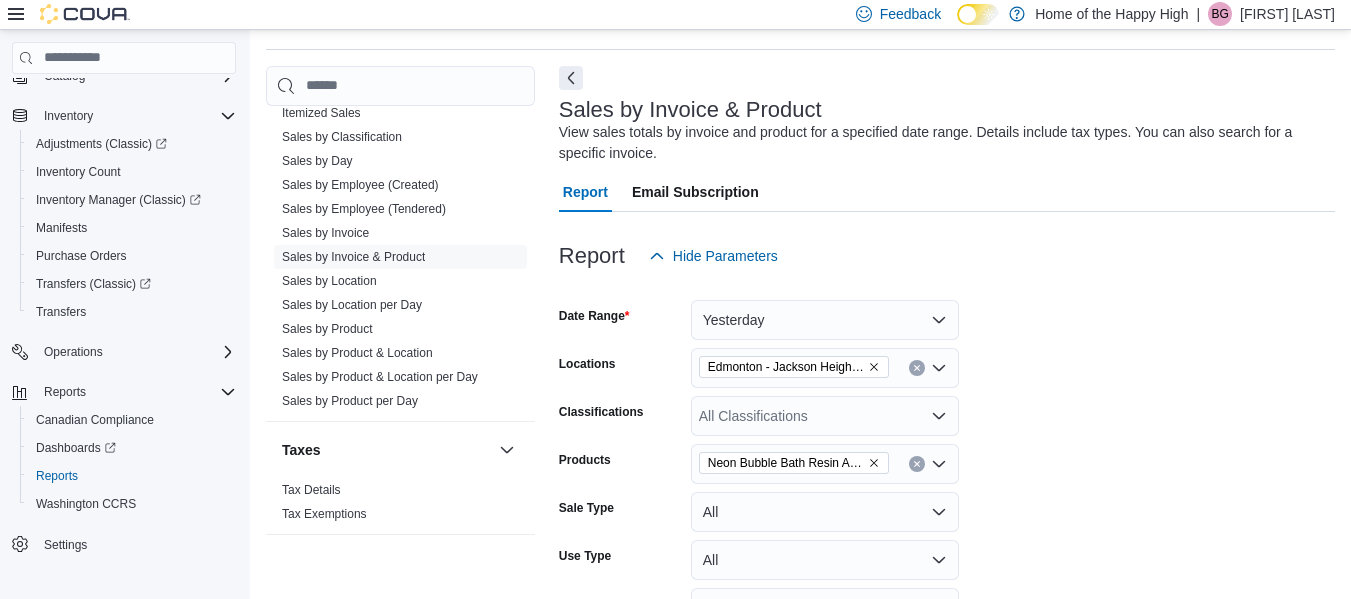 scroll, scrollTop: 282, scrollLeft: 0, axis: vertical 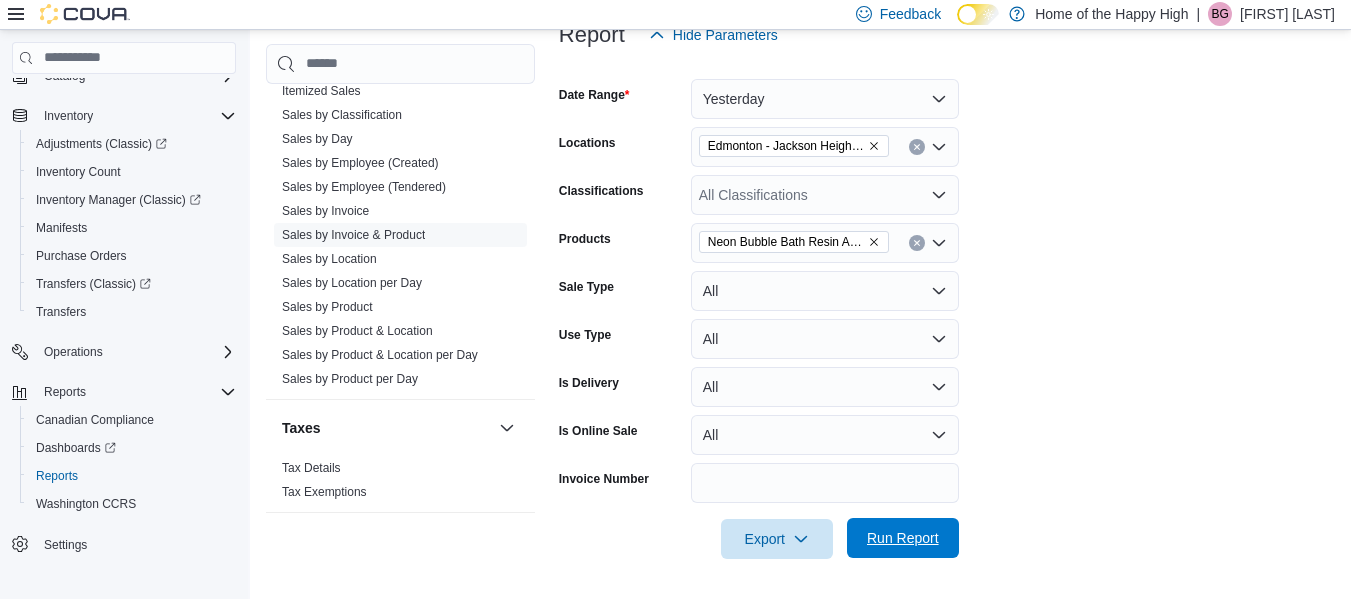 click on "Run Report" at bounding box center [903, 538] 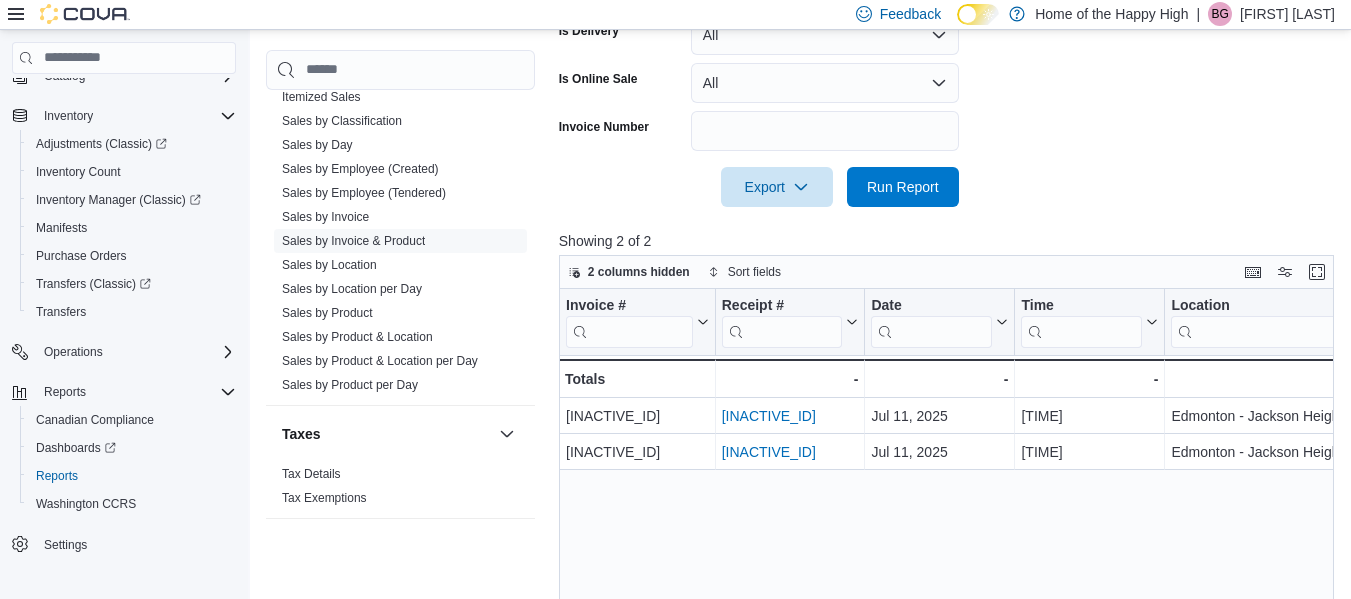 scroll, scrollTop: 785, scrollLeft: 0, axis: vertical 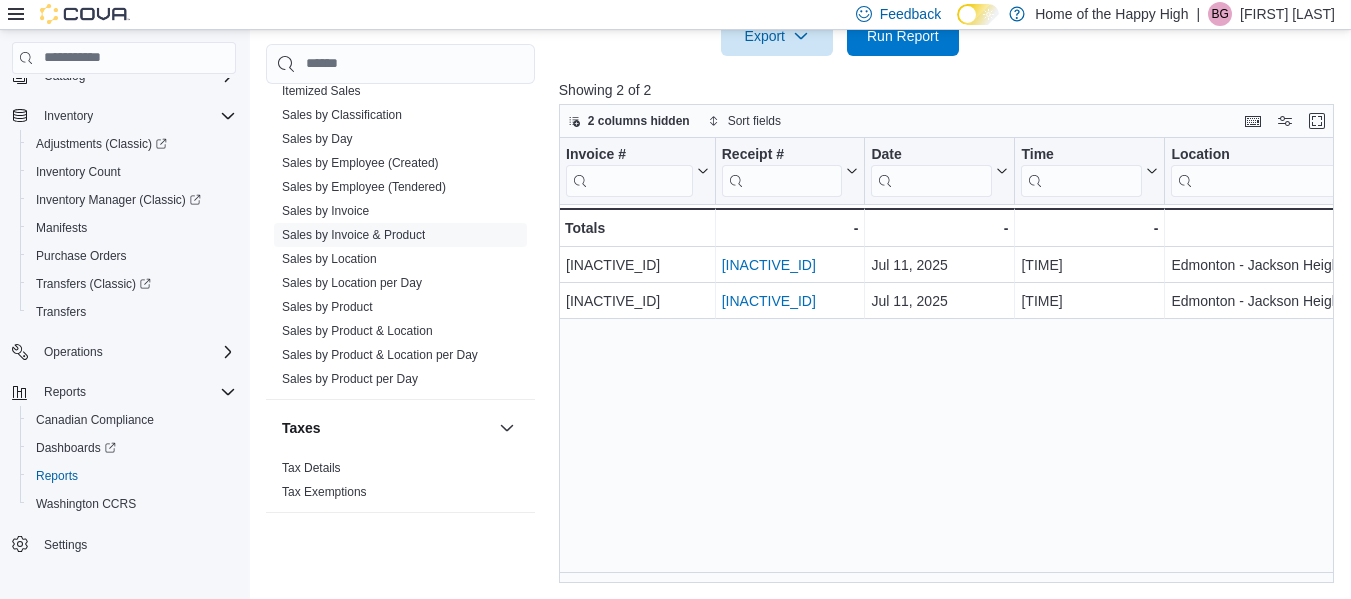 click 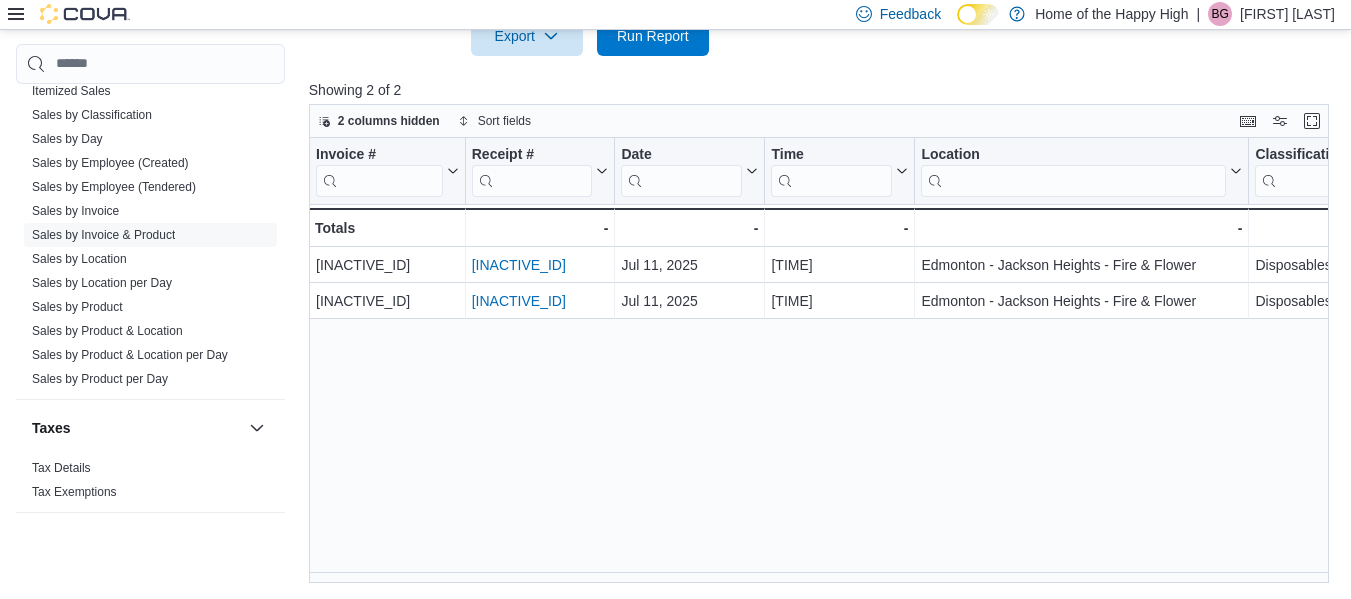 scroll, scrollTop: 764, scrollLeft: 0, axis: vertical 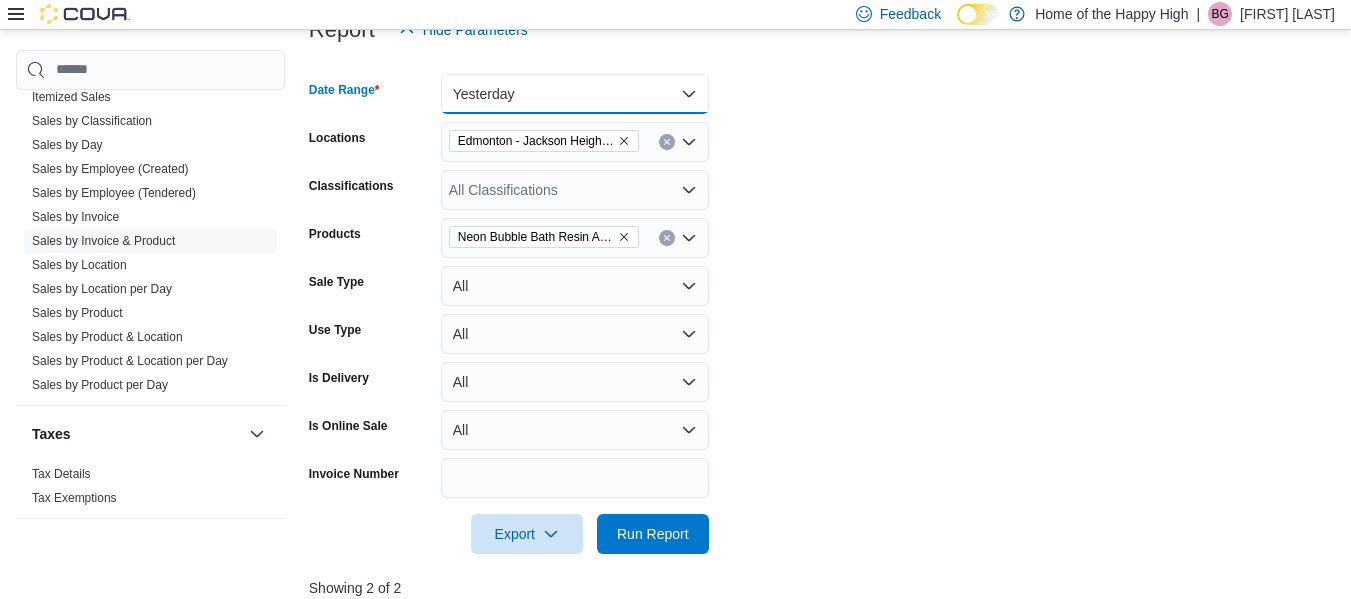 click on "Yesterday" at bounding box center [575, 94] 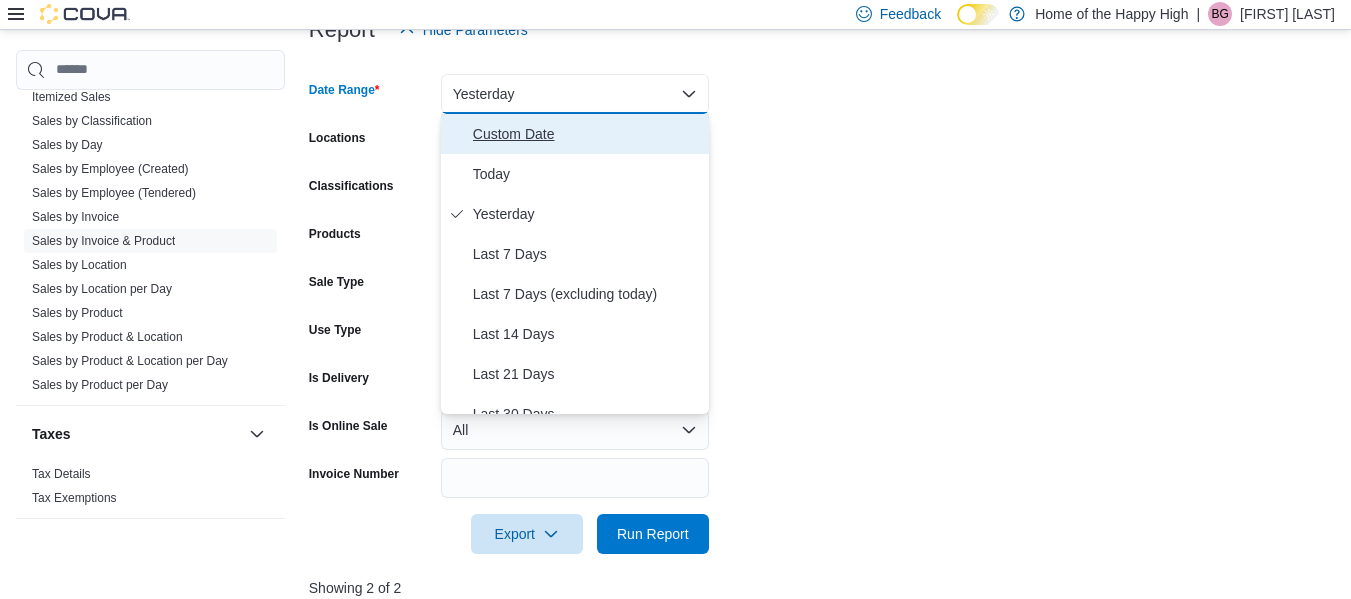 click on "Custom Date" at bounding box center (587, 134) 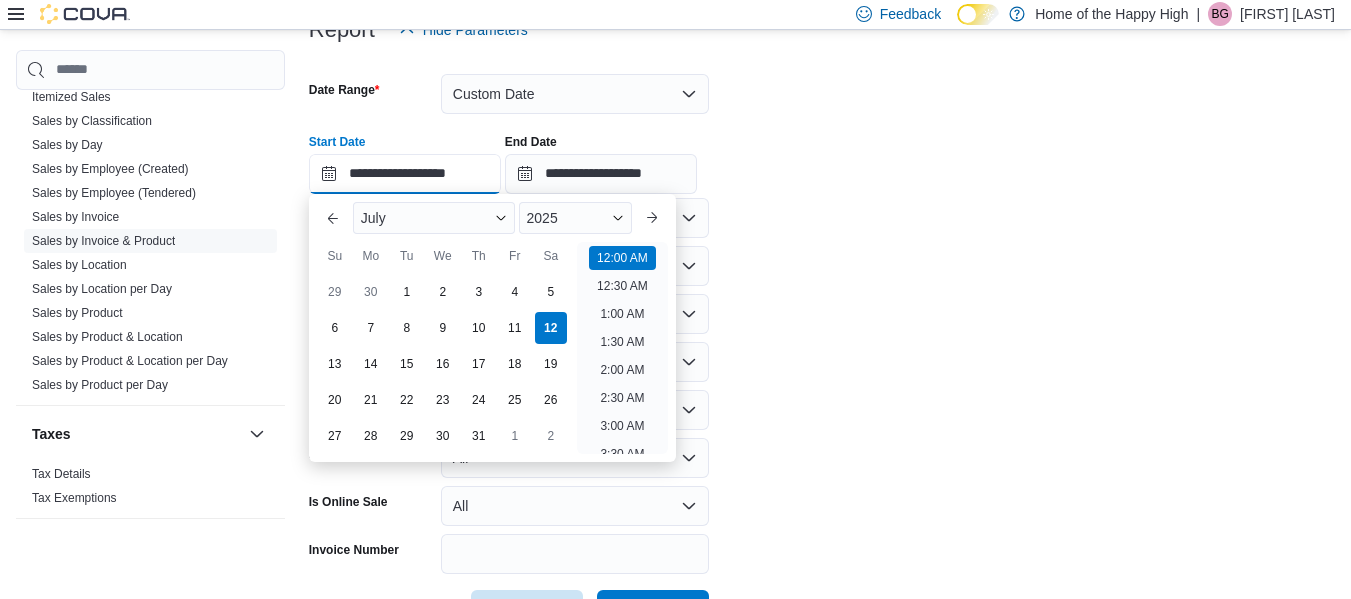 click on "**********" at bounding box center (405, 174) 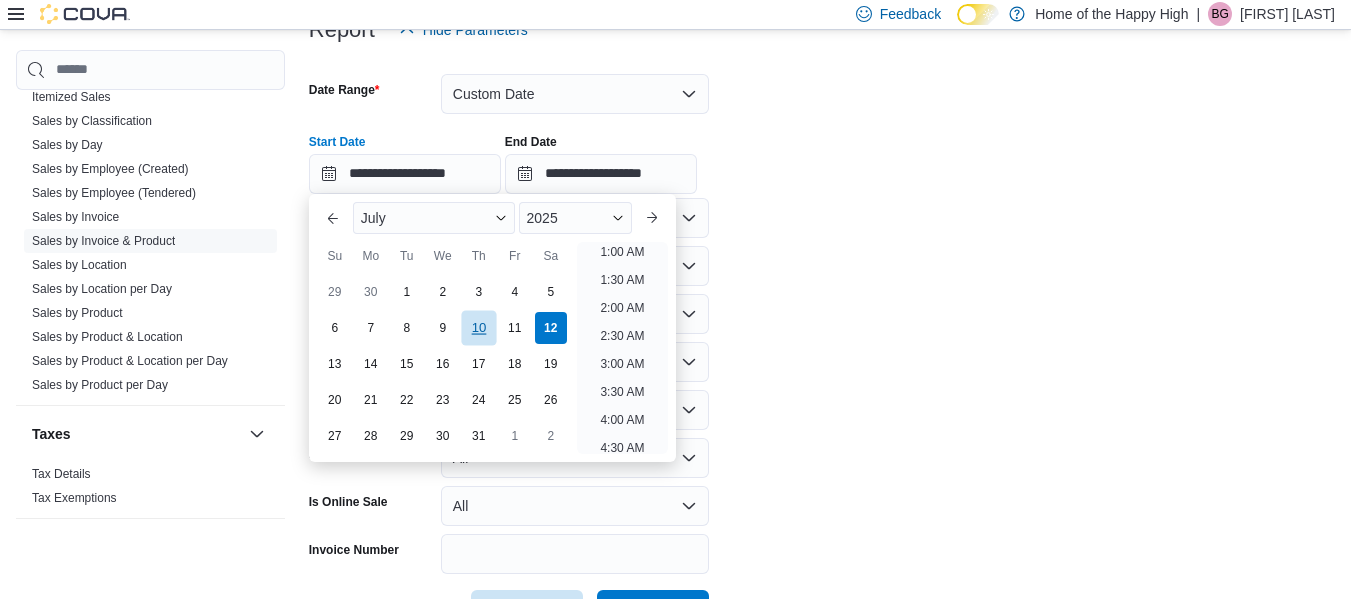 click on "10" at bounding box center [478, 327] 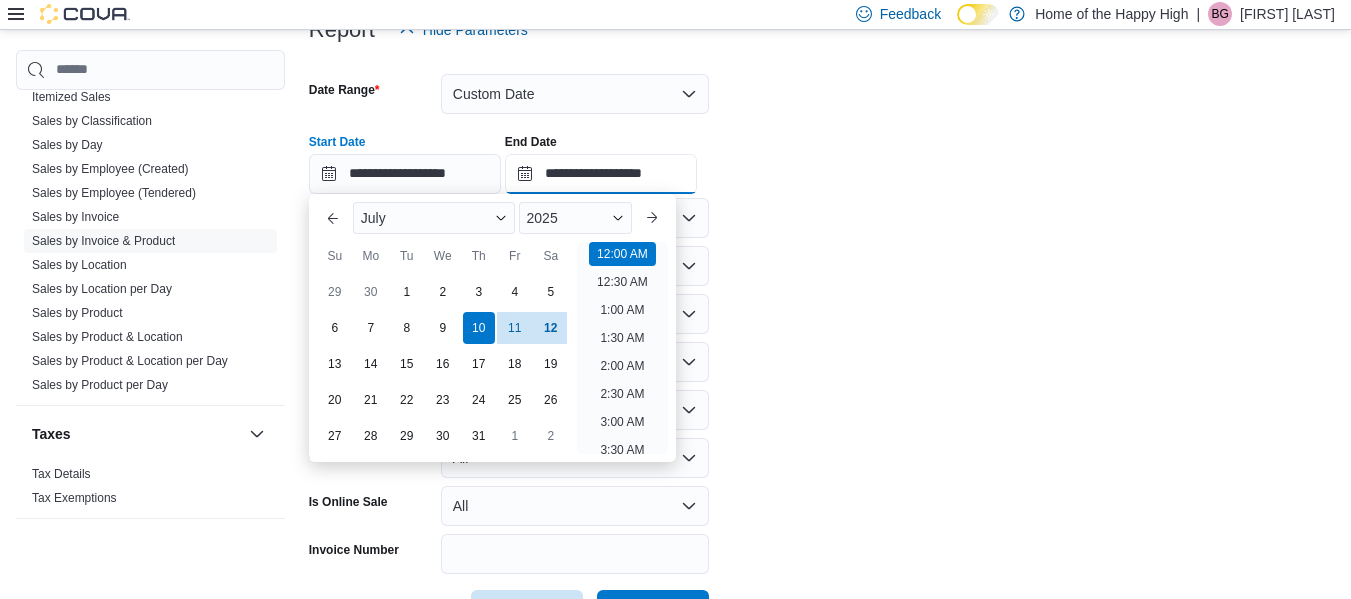 click on "**********" at bounding box center [601, 174] 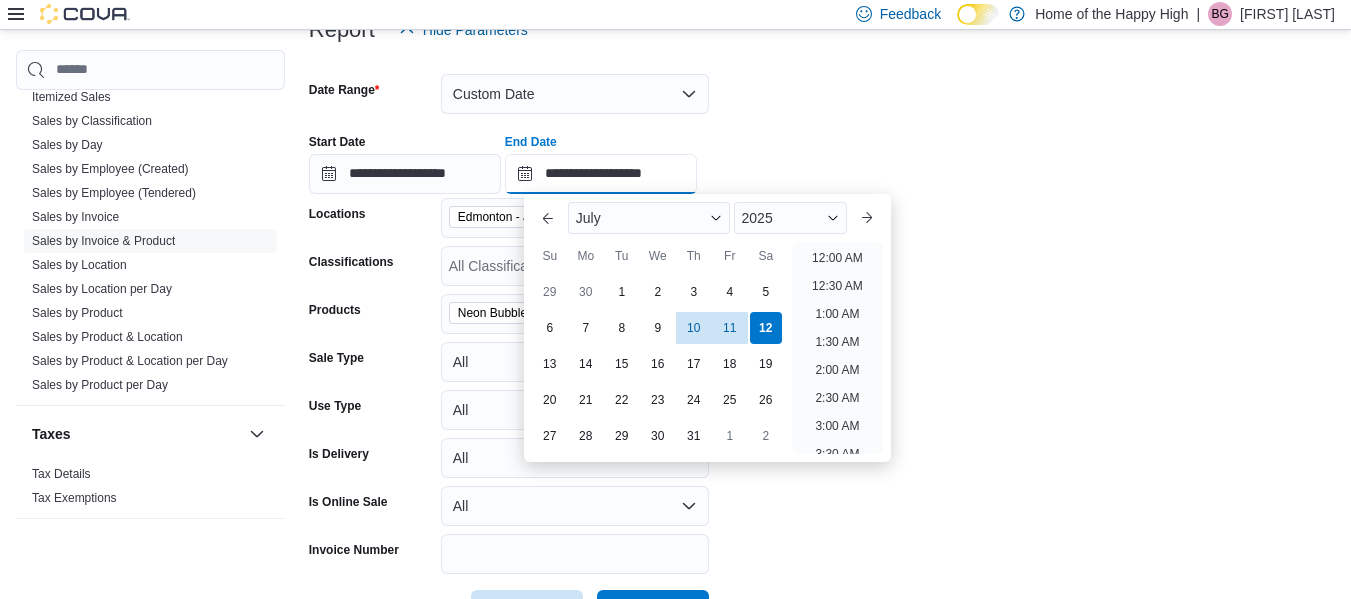 scroll, scrollTop: 1136, scrollLeft: 0, axis: vertical 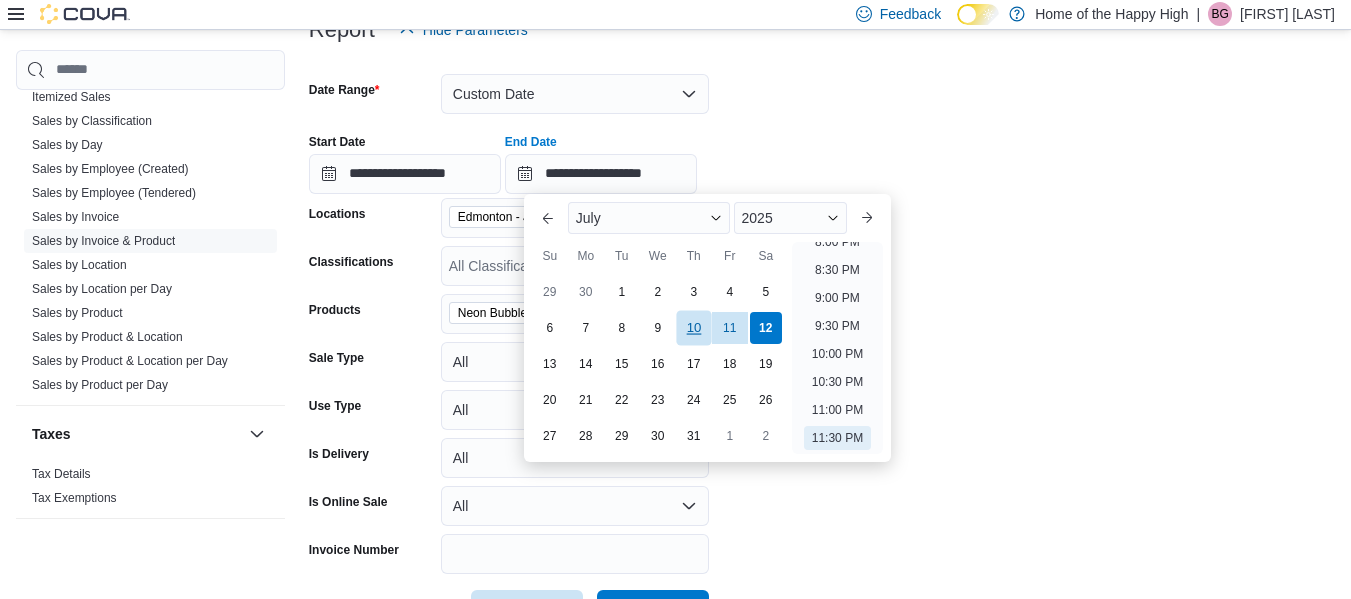 click on "10" at bounding box center [693, 327] 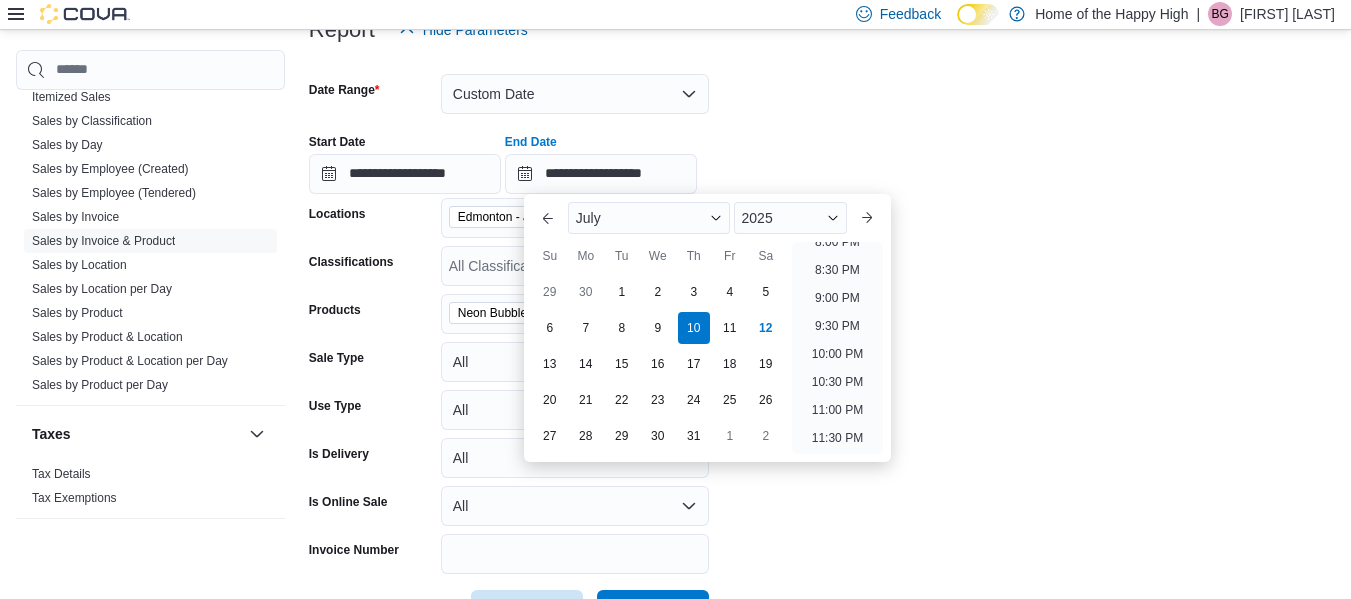 click on "**********" at bounding box center (822, 340) 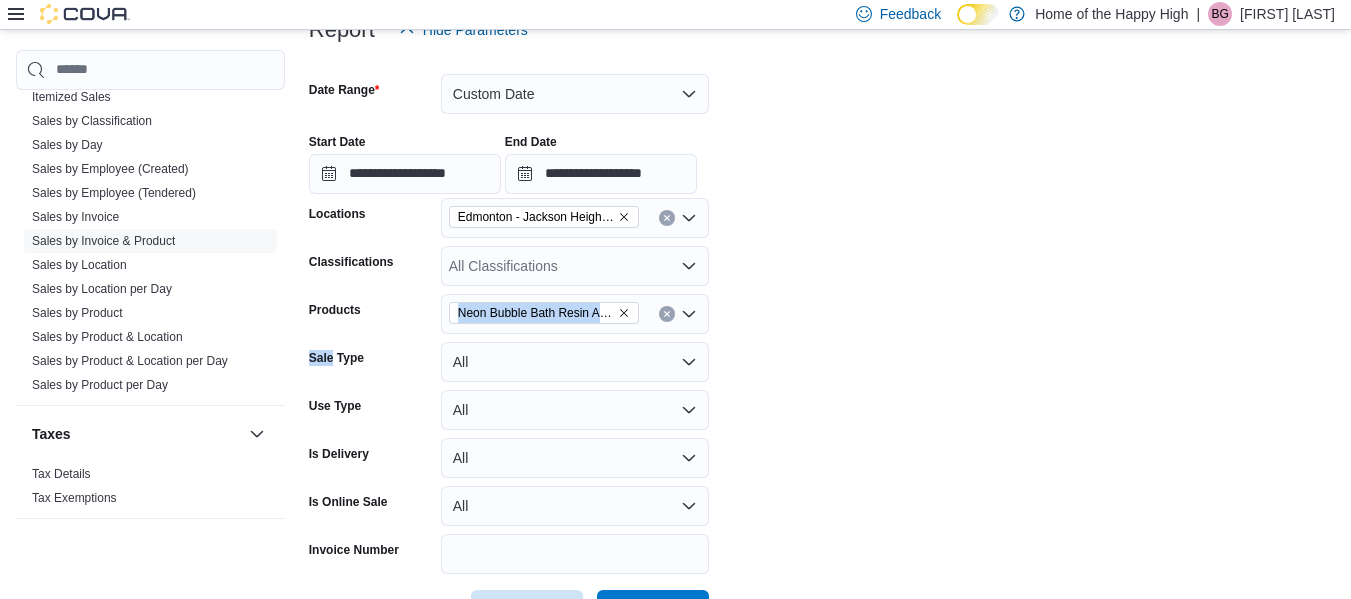drag, startPoint x: 928, startPoint y: 331, endPoint x: 666, endPoint y: 311, distance: 262.76224 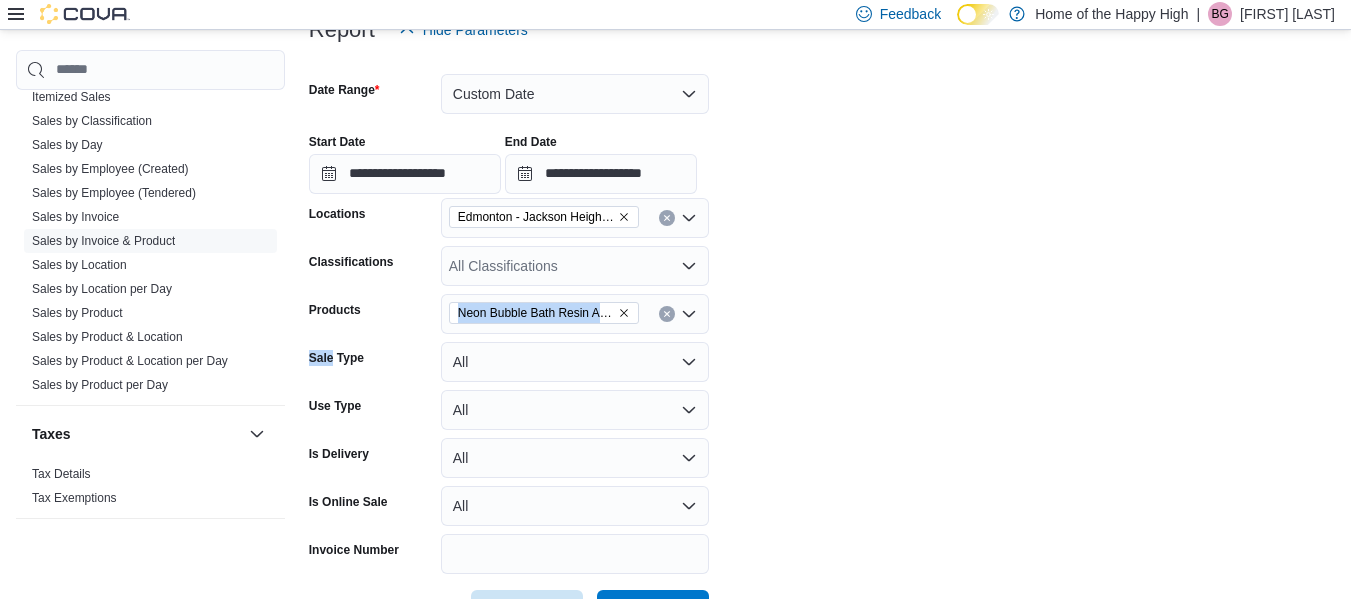 click on "**********" at bounding box center (822, 340) 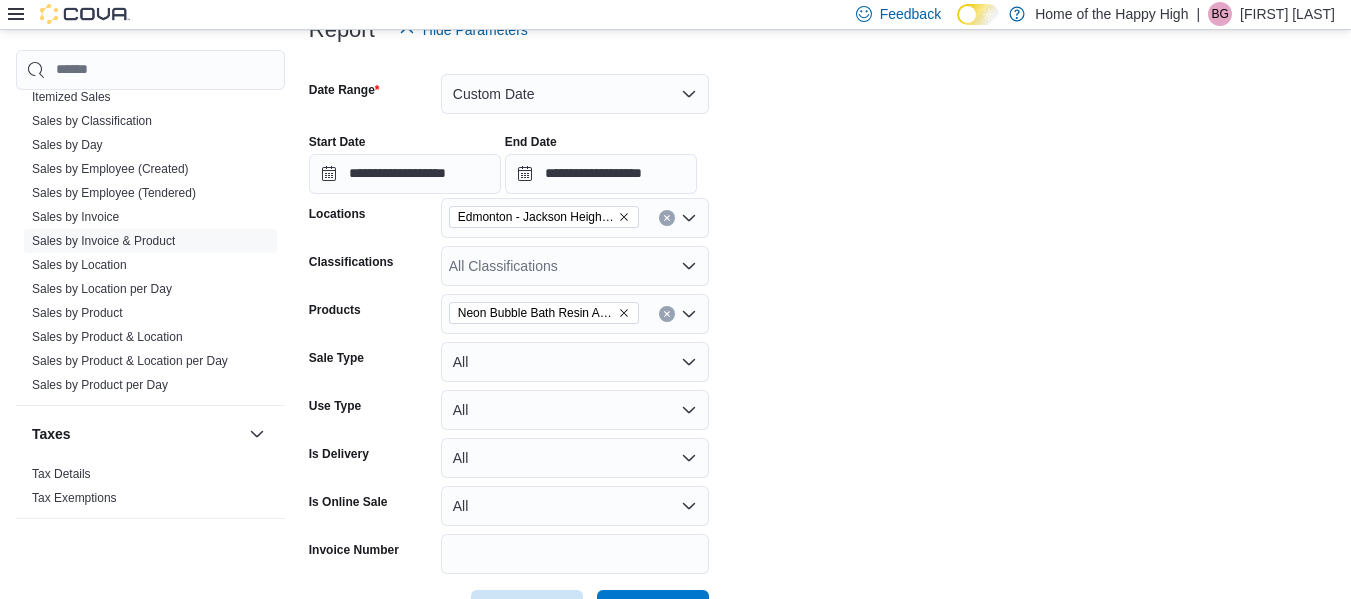 scroll, scrollTop: 307, scrollLeft: 0, axis: vertical 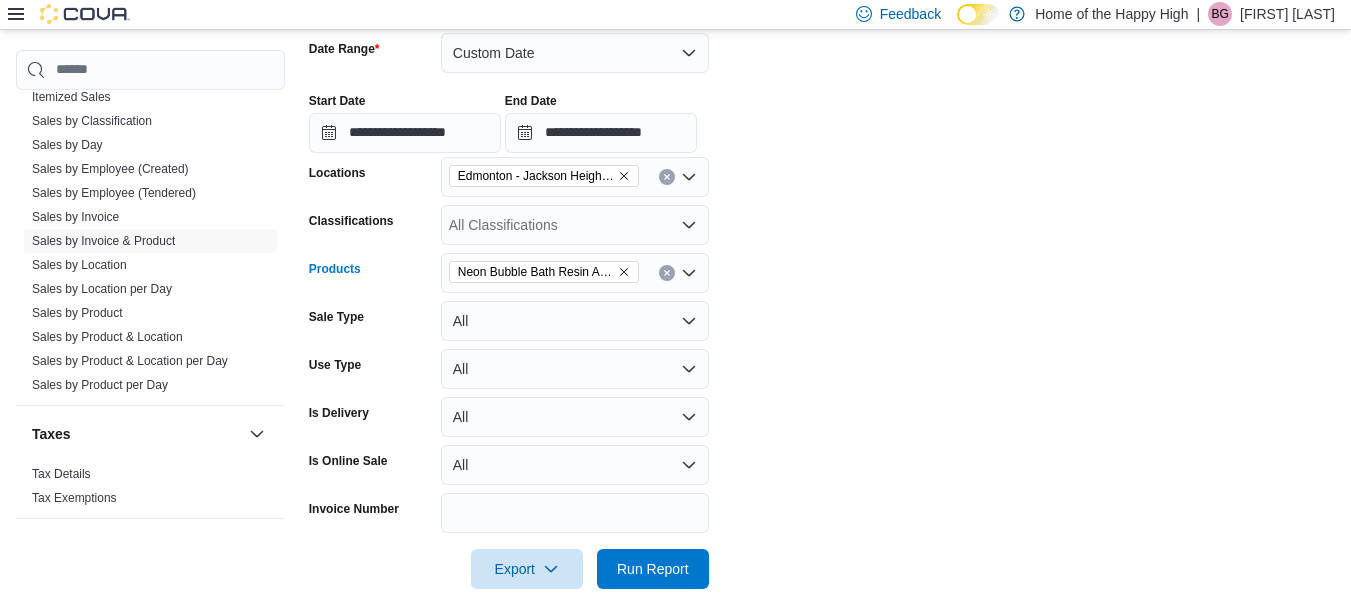 click at bounding box center [667, 273] 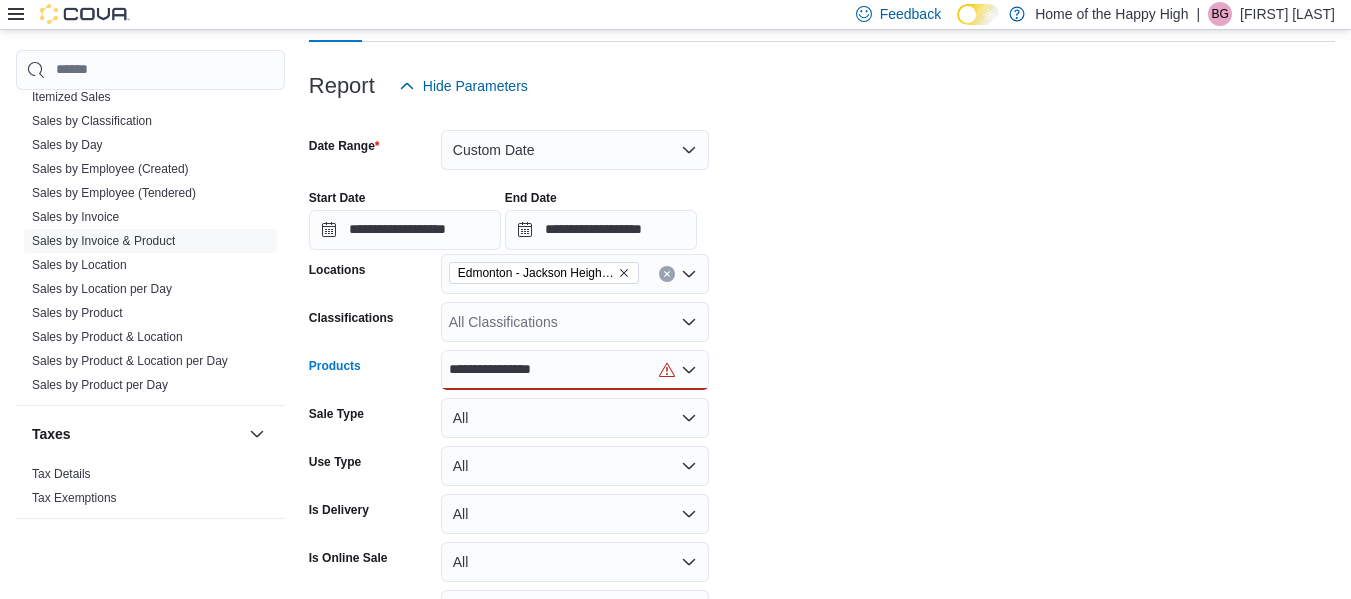 scroll, scrollTop: 209, scrollLeft: 0, axis: vertical 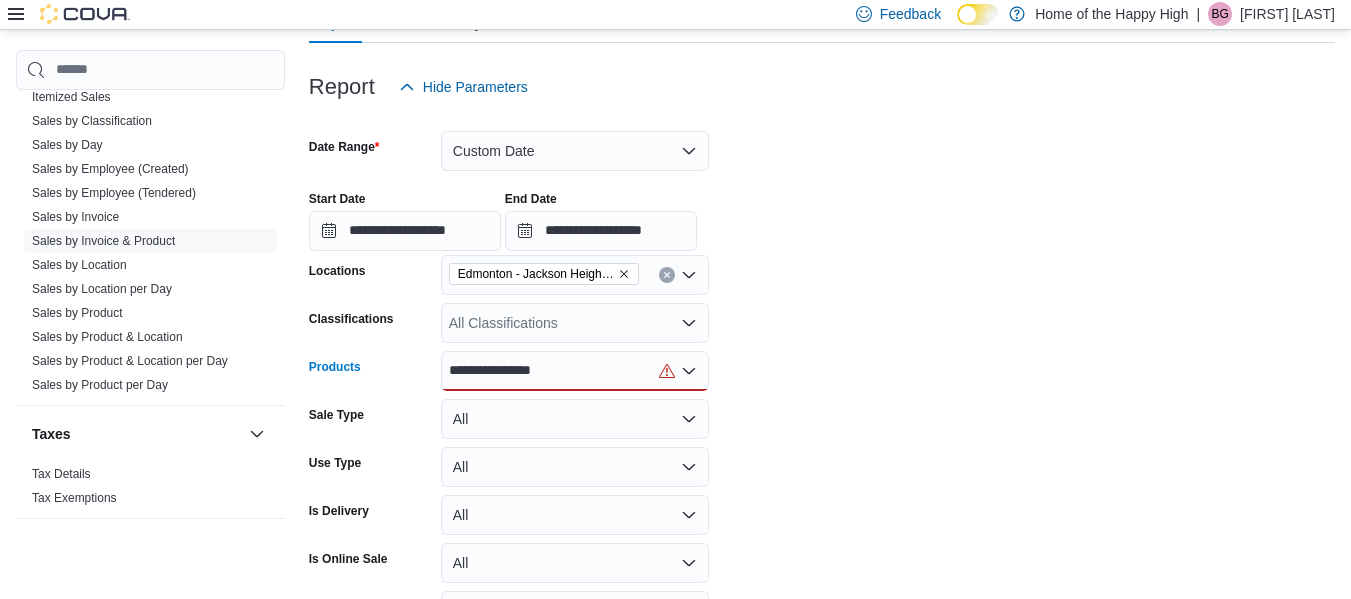 type on "**********" 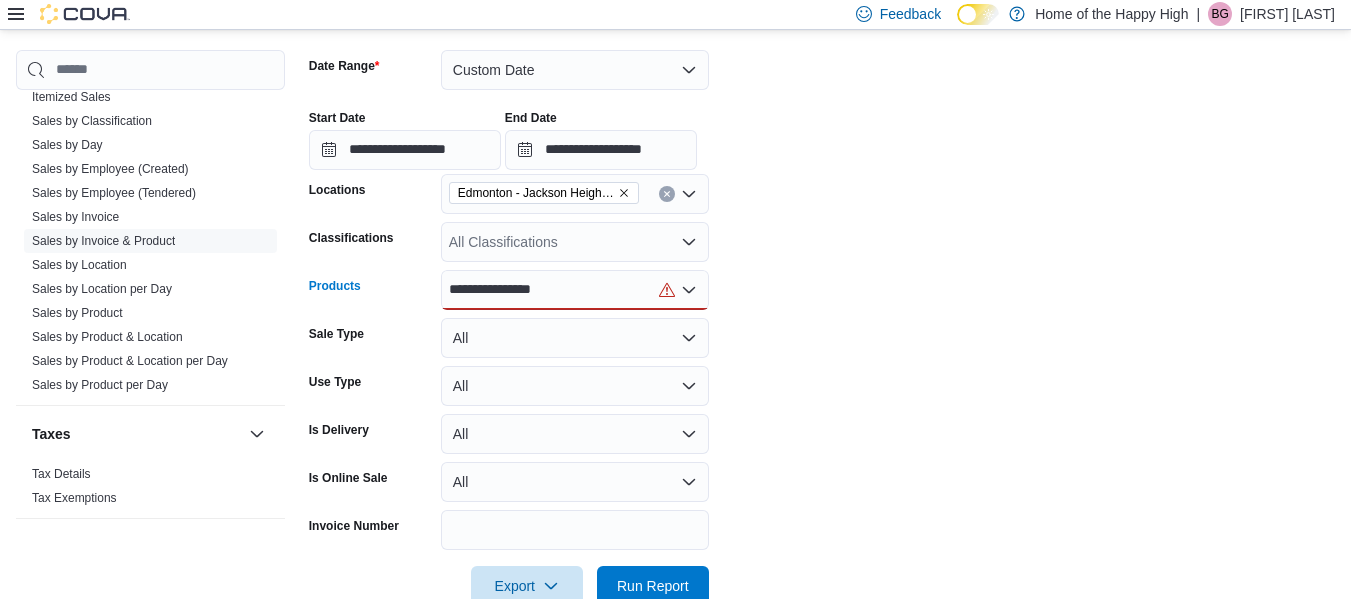 scroll, scrollTop: 291, scrollLeft: 0, axis: vertical 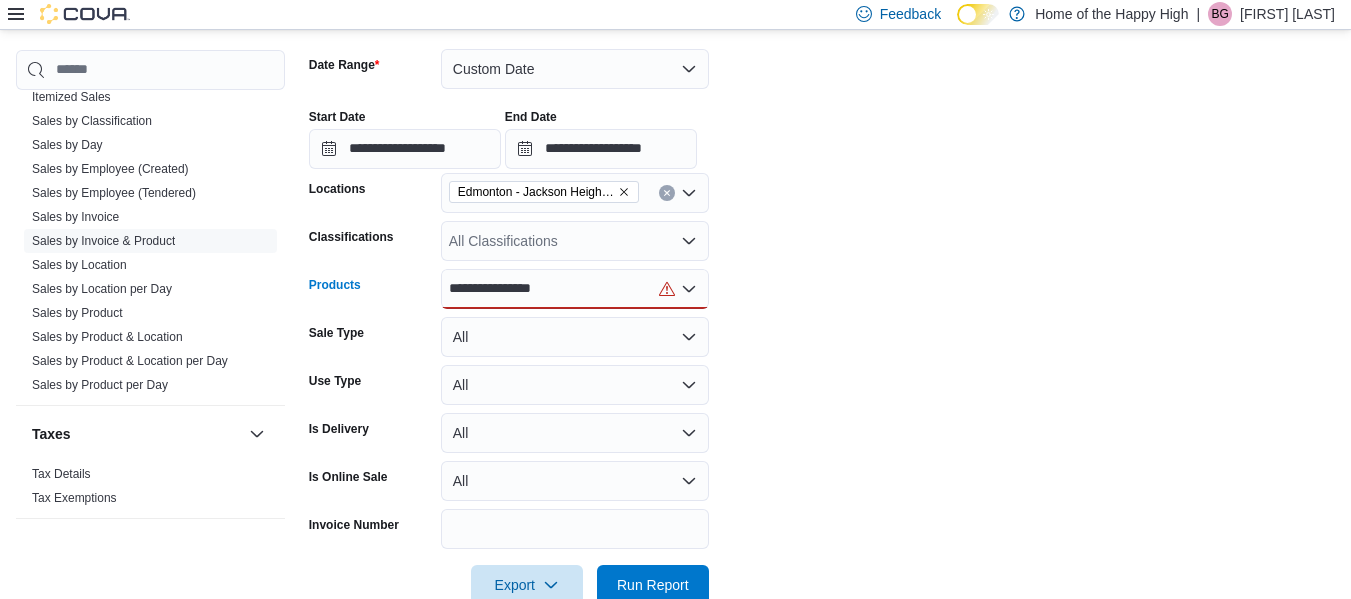 click on "**********" at bounding box center (575, 289) 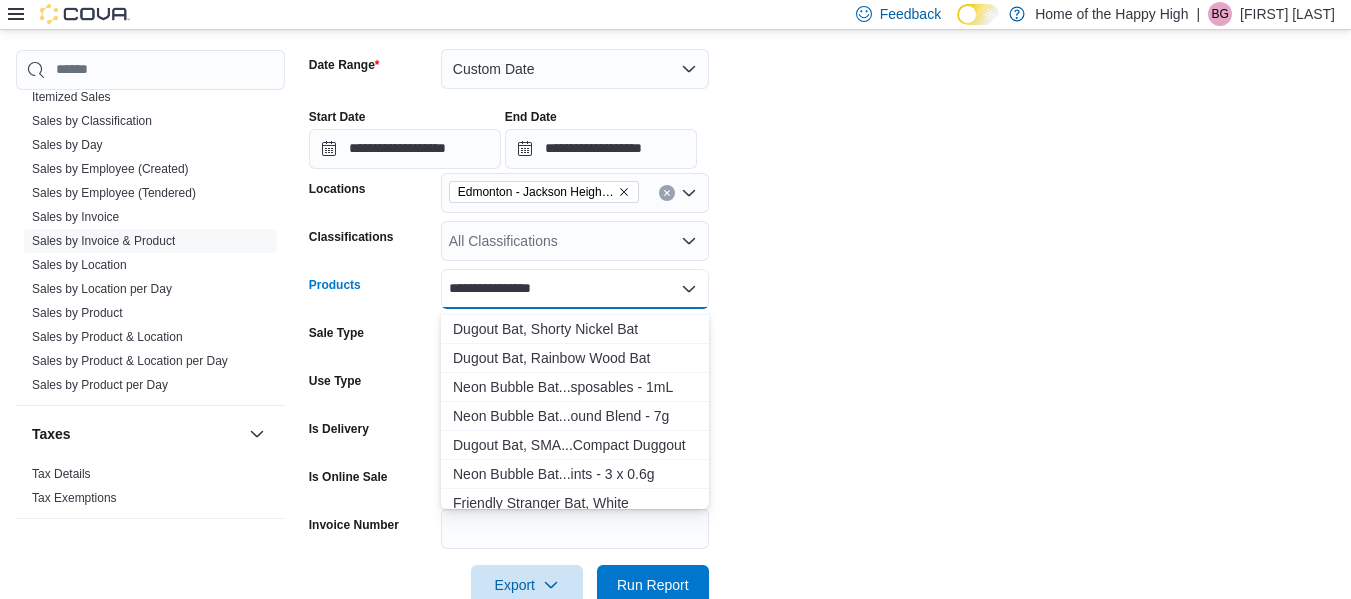 scroll, scrollTop: 289, scrollLeft: 0, axis: vertical 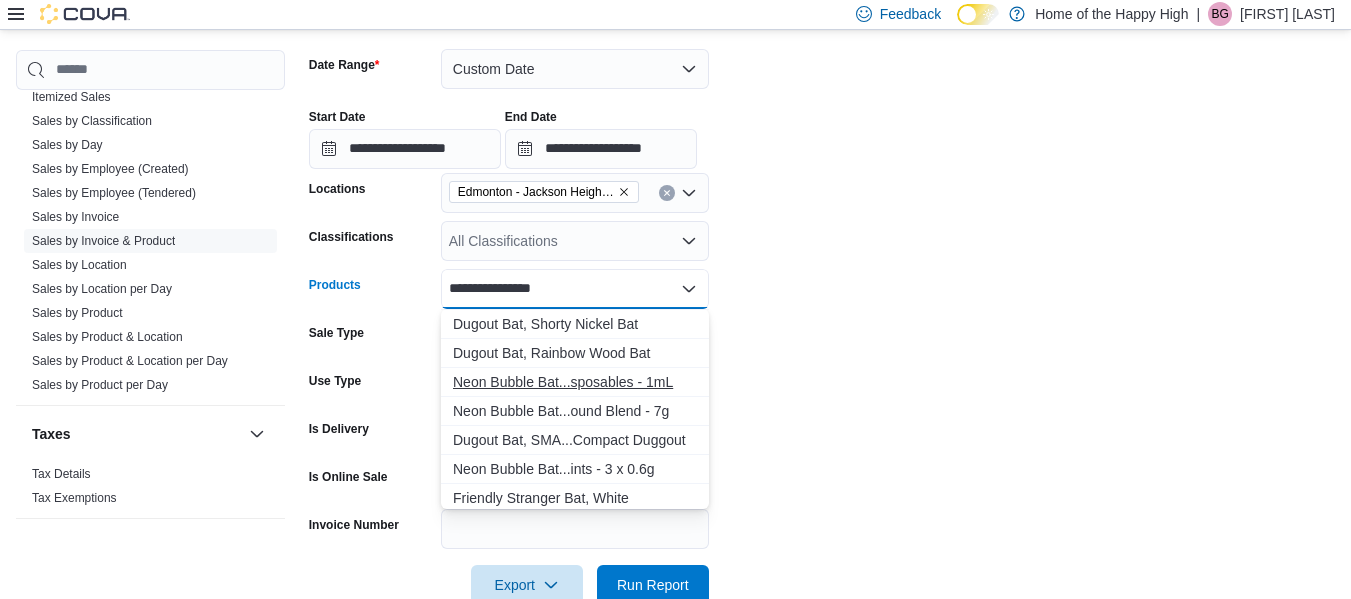 click on "Neon Bubble Bat...sposables - 1mL" at bounding box center (575, 382) 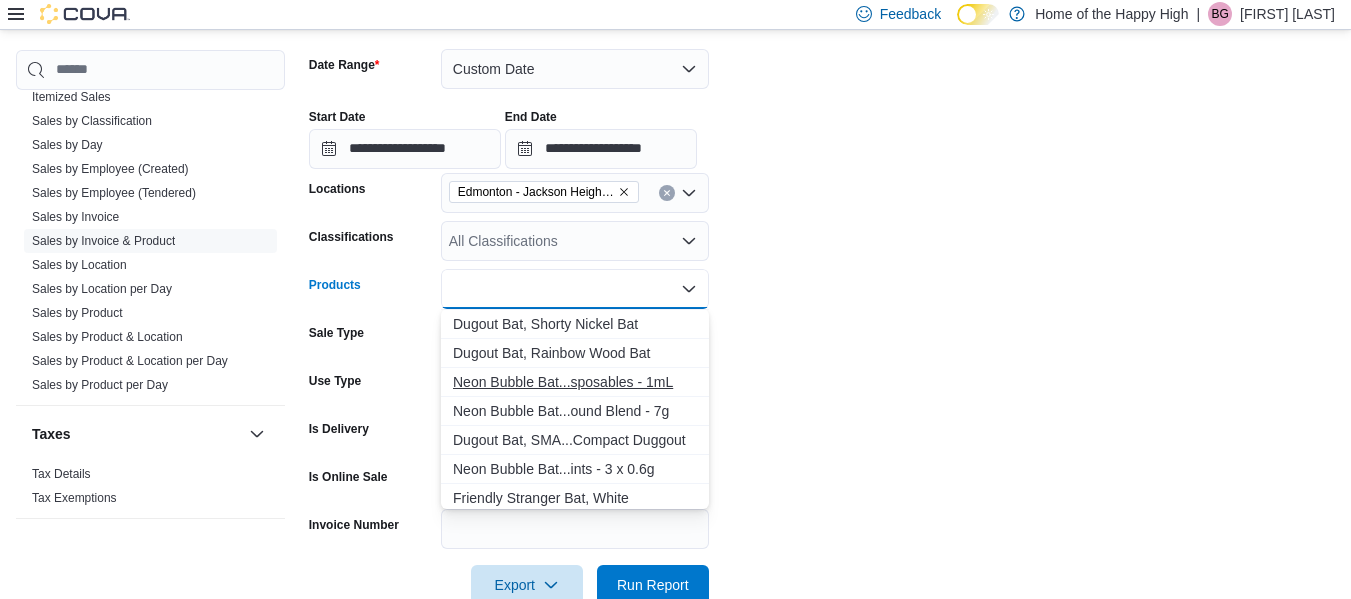 scroll, scrollTop: 0, scrollLeft: 0, axis: both 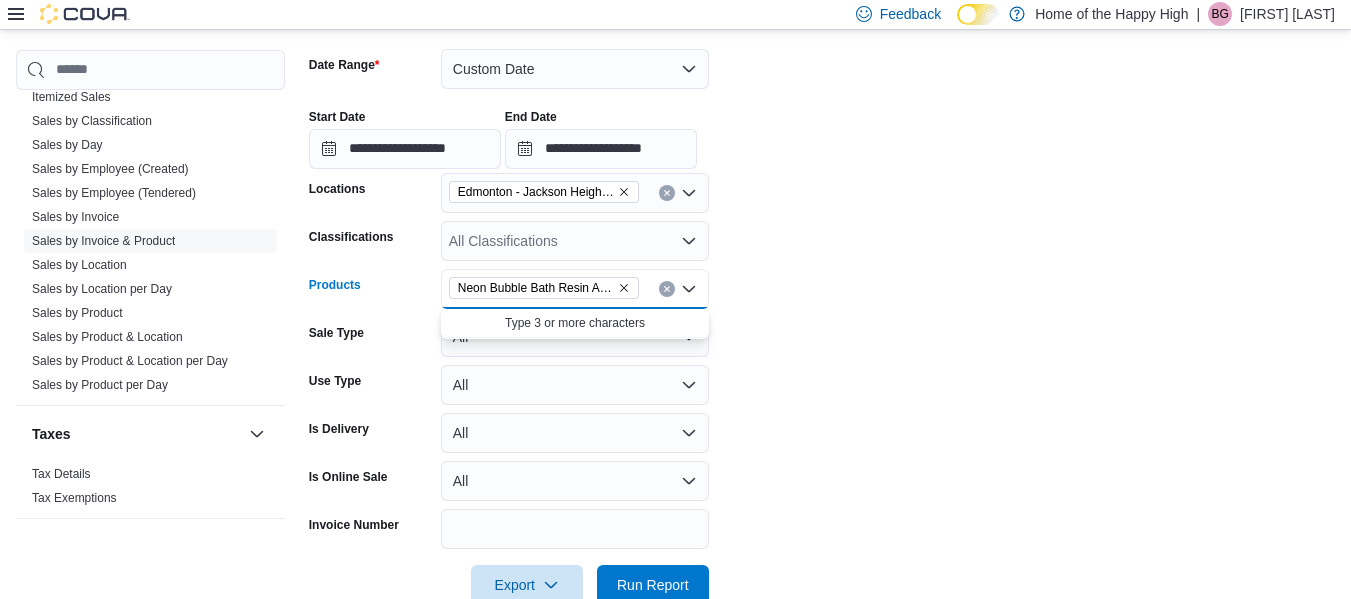 click on "**********" at bounding box center [822, 315] 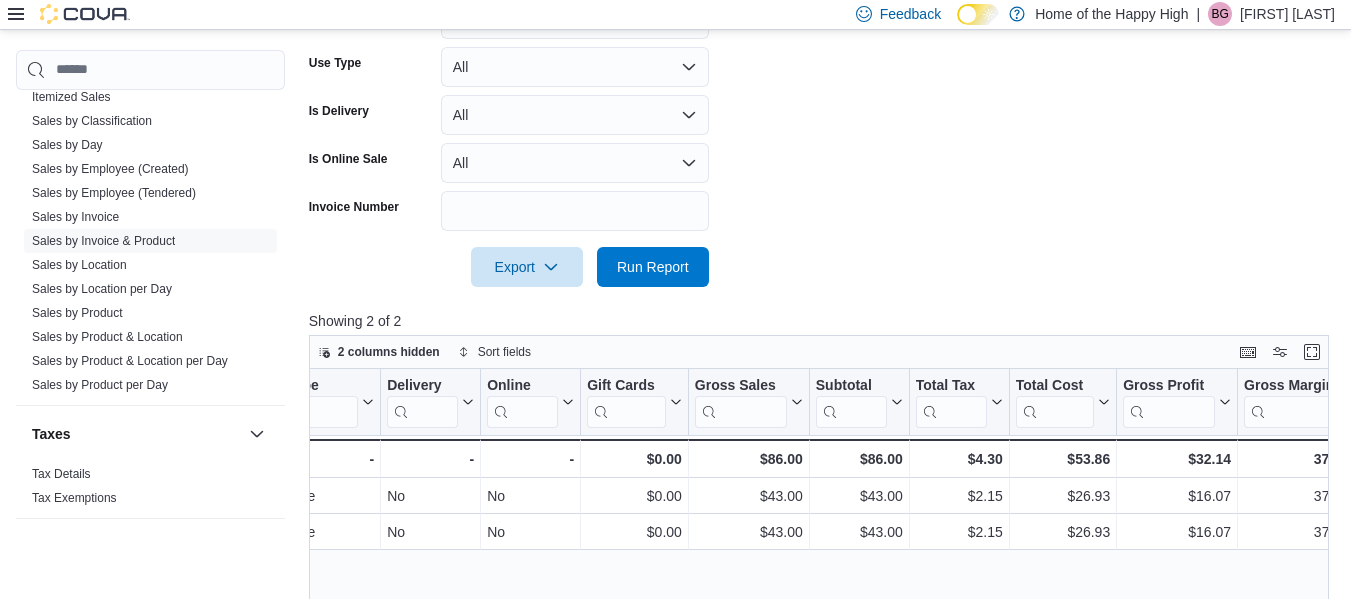 scroll, scrollTop: 616, scrollLeft: 0, axis: vertical 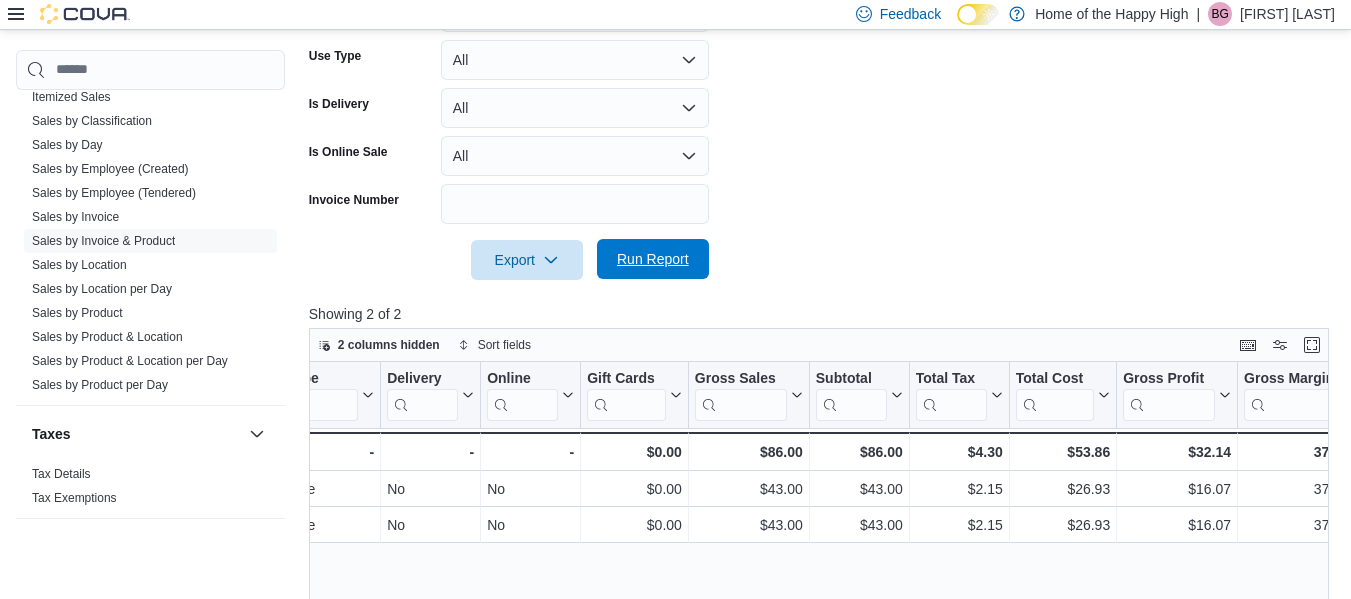 click on "Run Report" at bounding box center [653, 259] 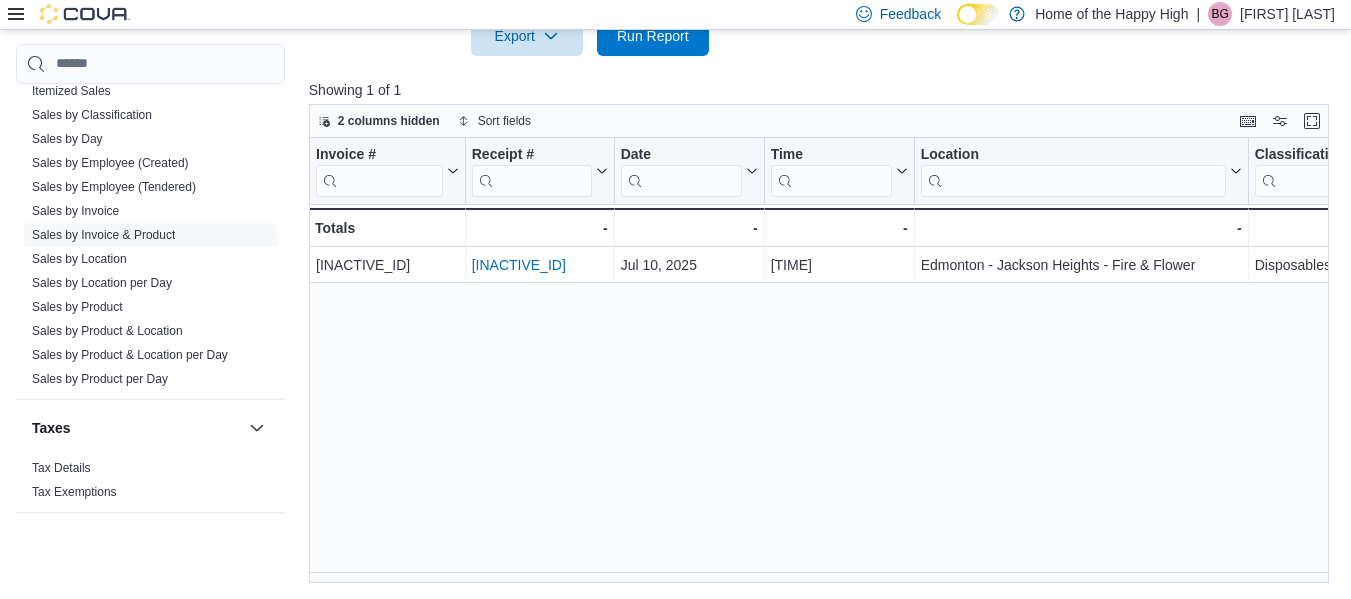 scroll, scrollTop: 840, scrollLeft: 0, axis: vertical 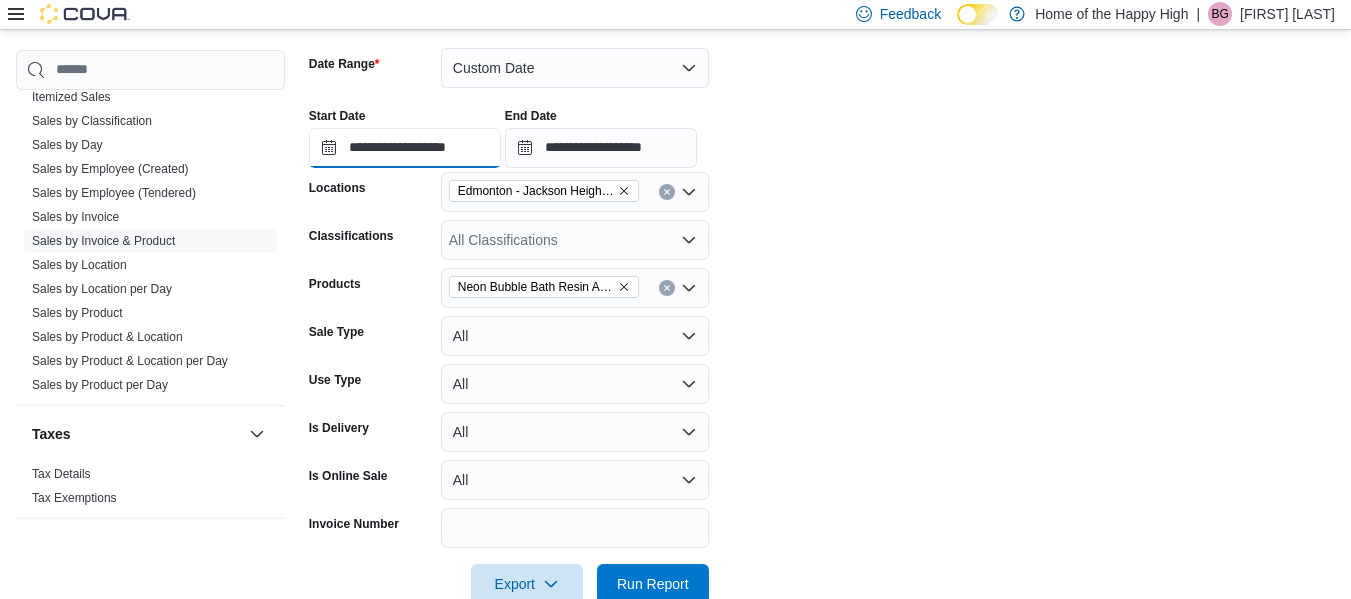 click on "**********" at bounding box center (405, 148) 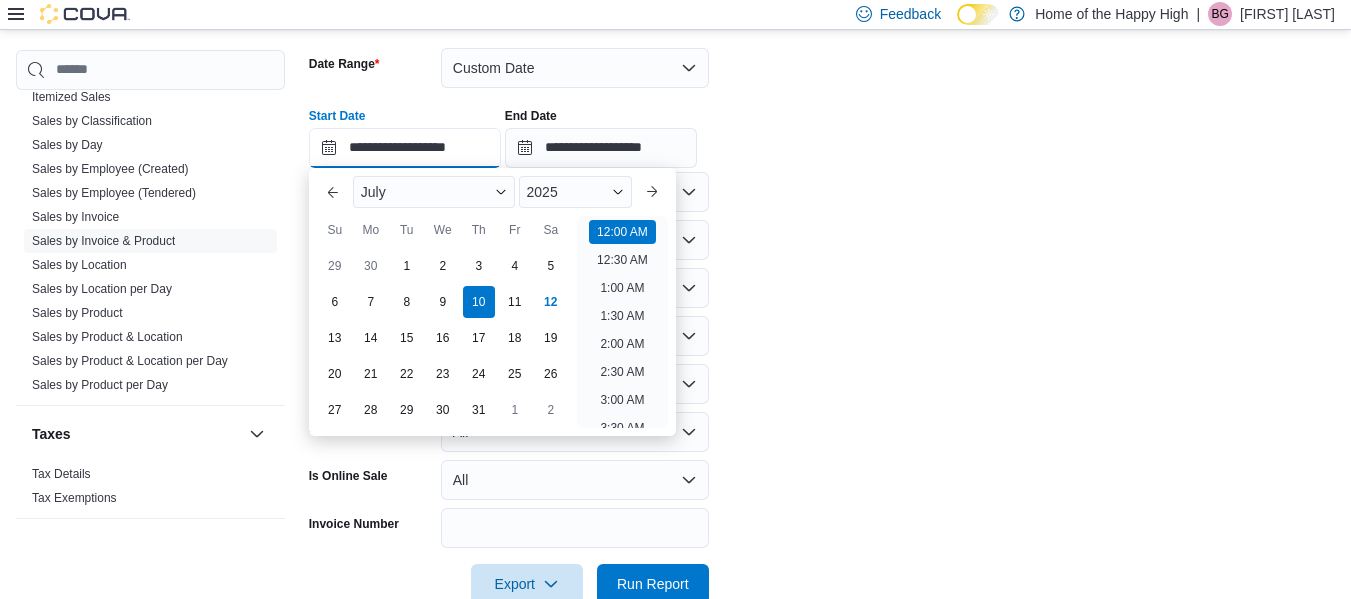 scroll, scrollTop: 62, scrollLeft: 0, axis: vertical 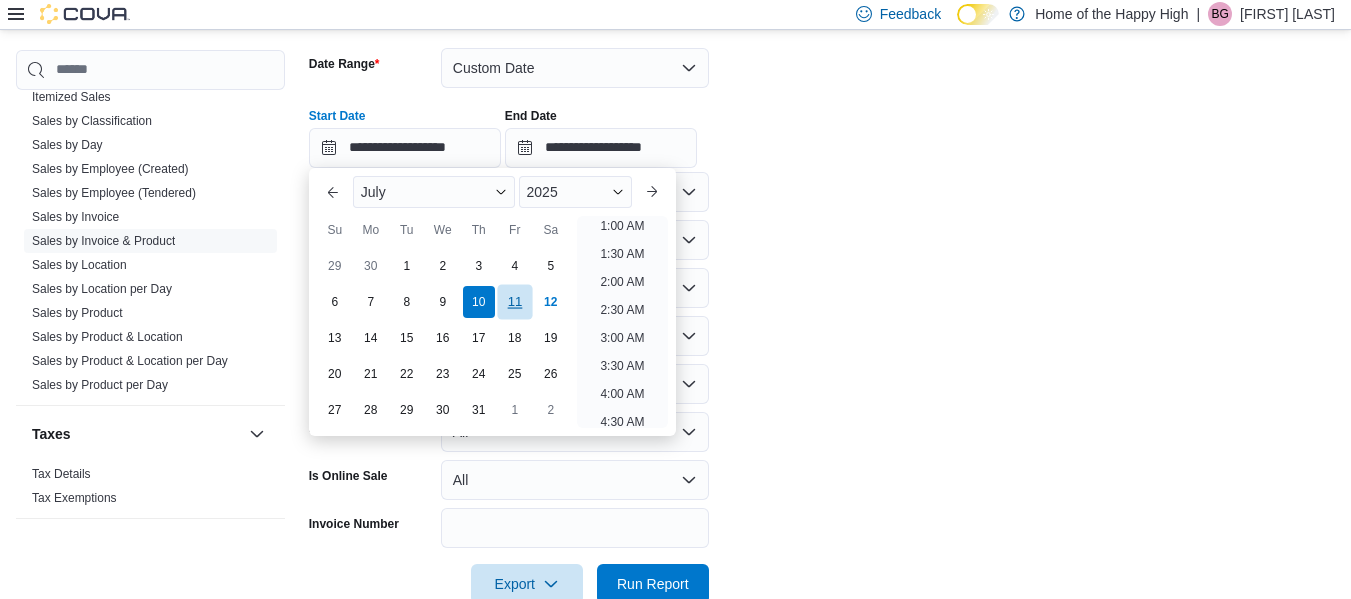 click on "11" at bounding box center [514, 301] 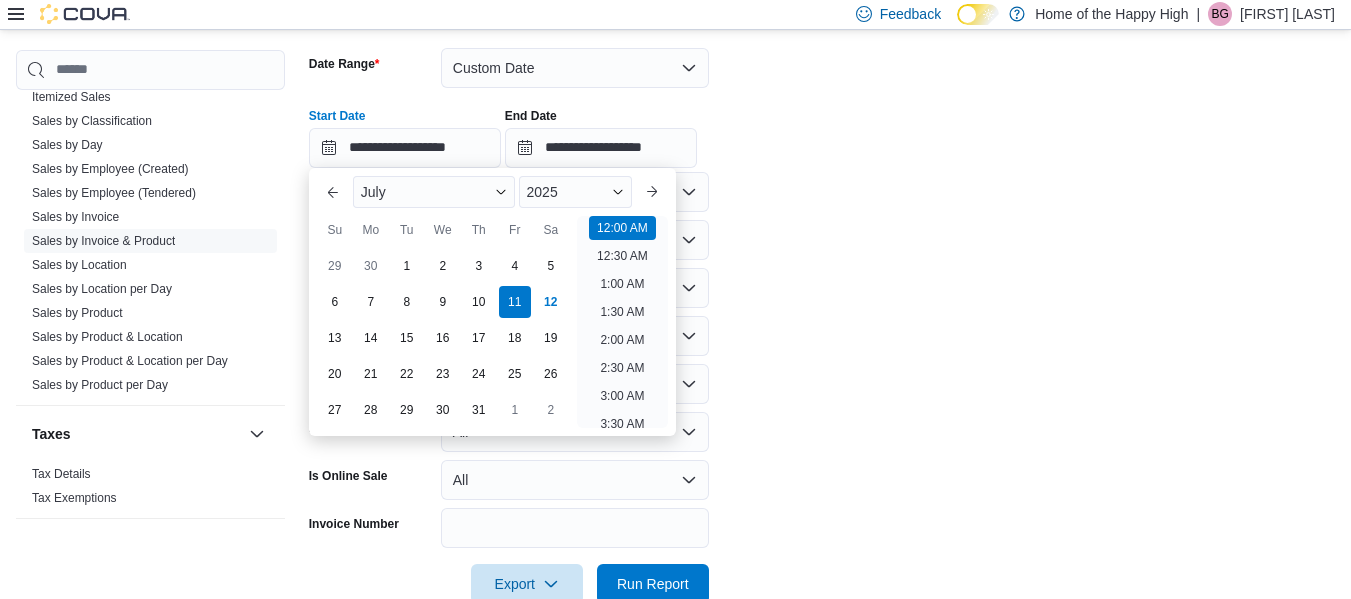 click on "**********" at bounding box center [822, 314] 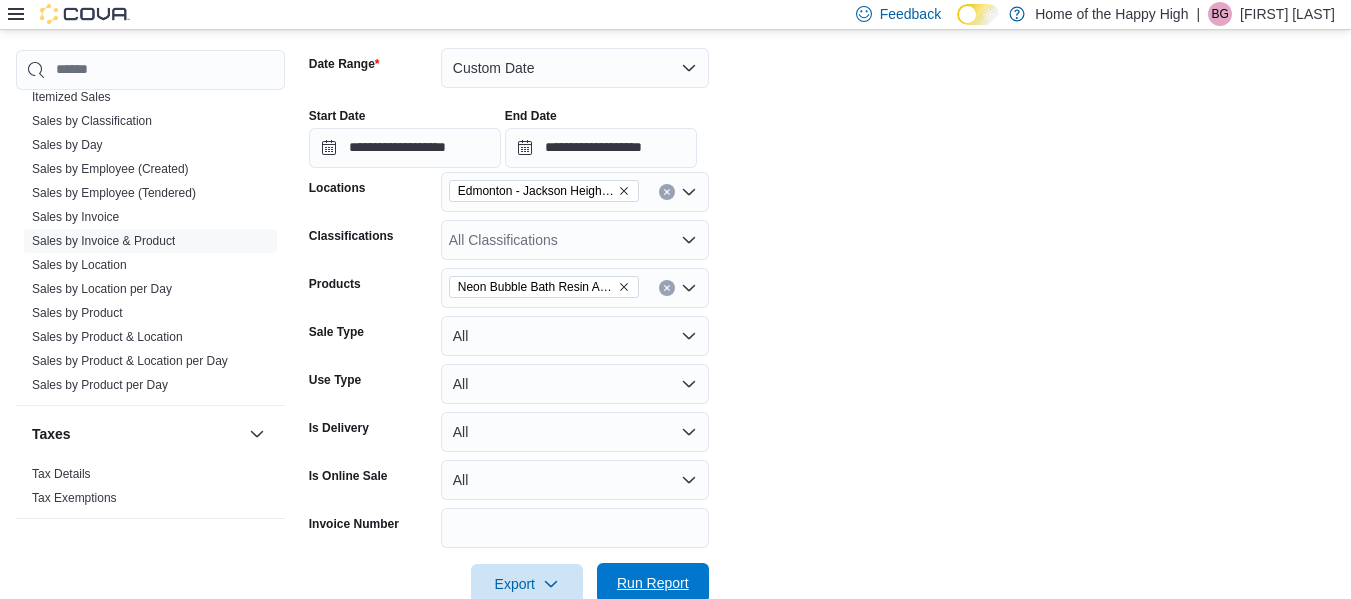 click on "Run Report" at bounding box center (653, 583) 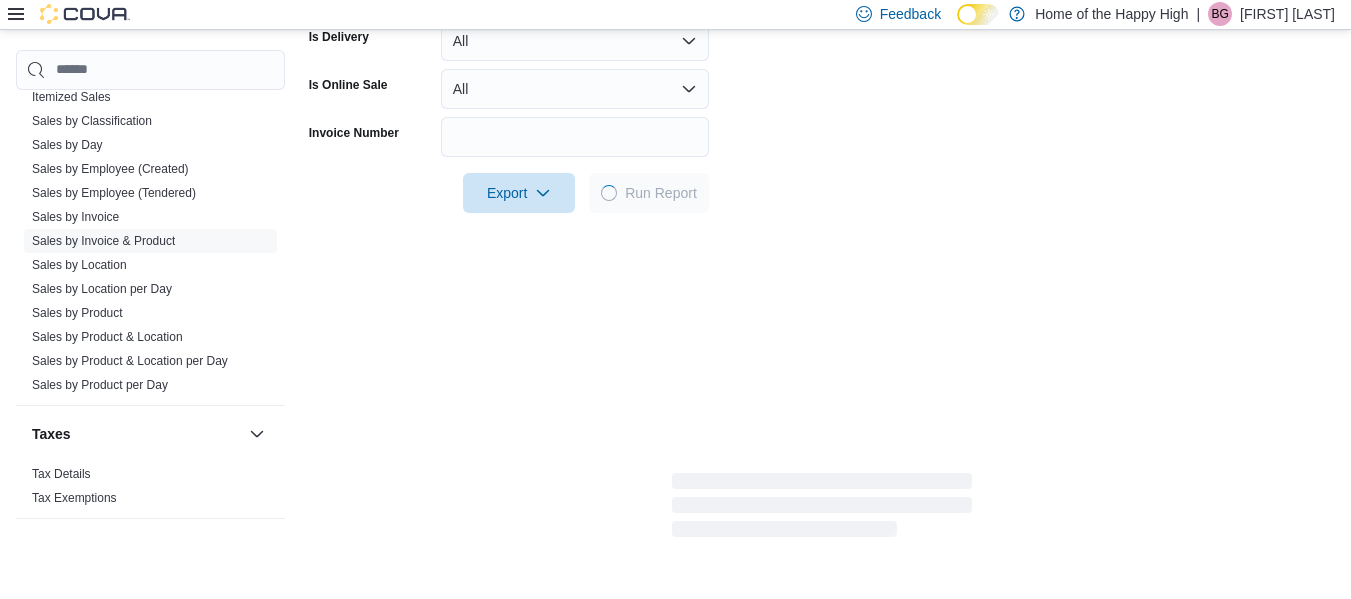 scroll, scrollTop: 840, scrollLeft: 0, axis: vertical 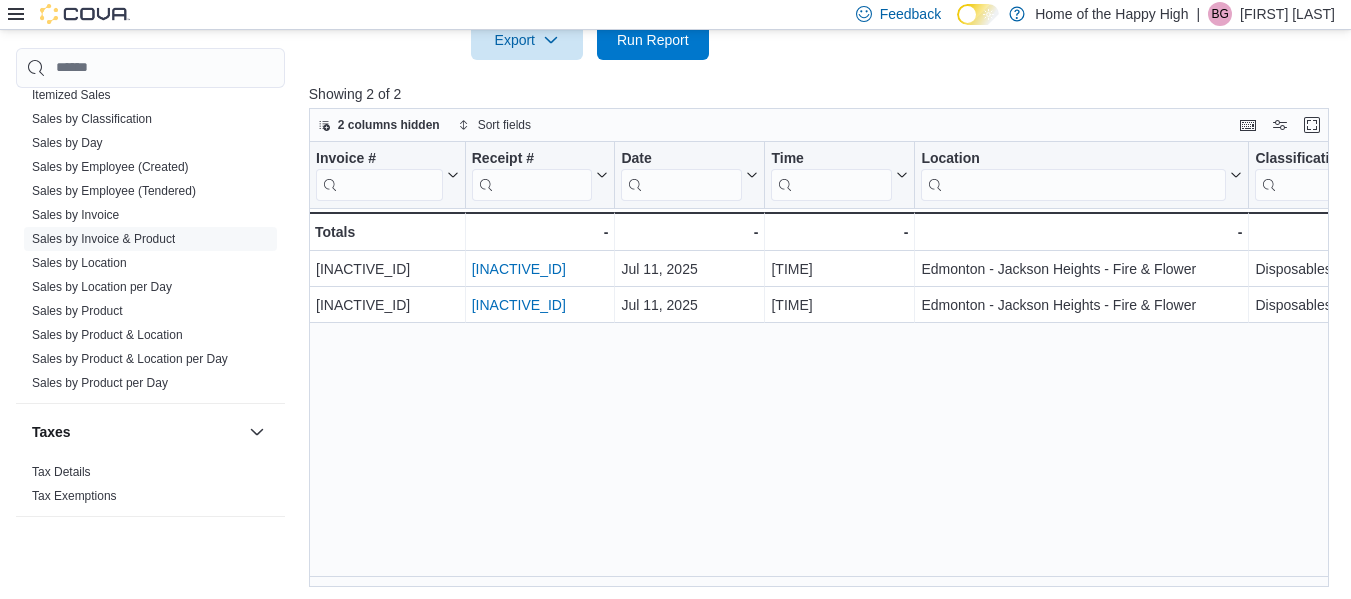 click on "Invoice # Click to view column header actions Receipt # Click to view column header actions Date Click to view column header actions Time Click to view column header actions Location Click to view column header actions Classification Click to view column header actions Product Click to view column header actions SKU Click to view column header actions Type Click to view column header actions Delivery Click to view column header actions Online Click to view column header actions Gift Cards Click to view column header actions Gross Sales Click to view column header actions Subtotal Click to view column header actions Total Tax Click to view column header actions Total Cost Click to view column header actions Gross Profit Click to view column header actions Gross Margin Click to view column header actions Total Discount Click to view column header actions Tendered By Click to view column header actions Created By Click to view column header actions Sale Override By Click to view column header actions Customer -" at bounding box center (824, 364) 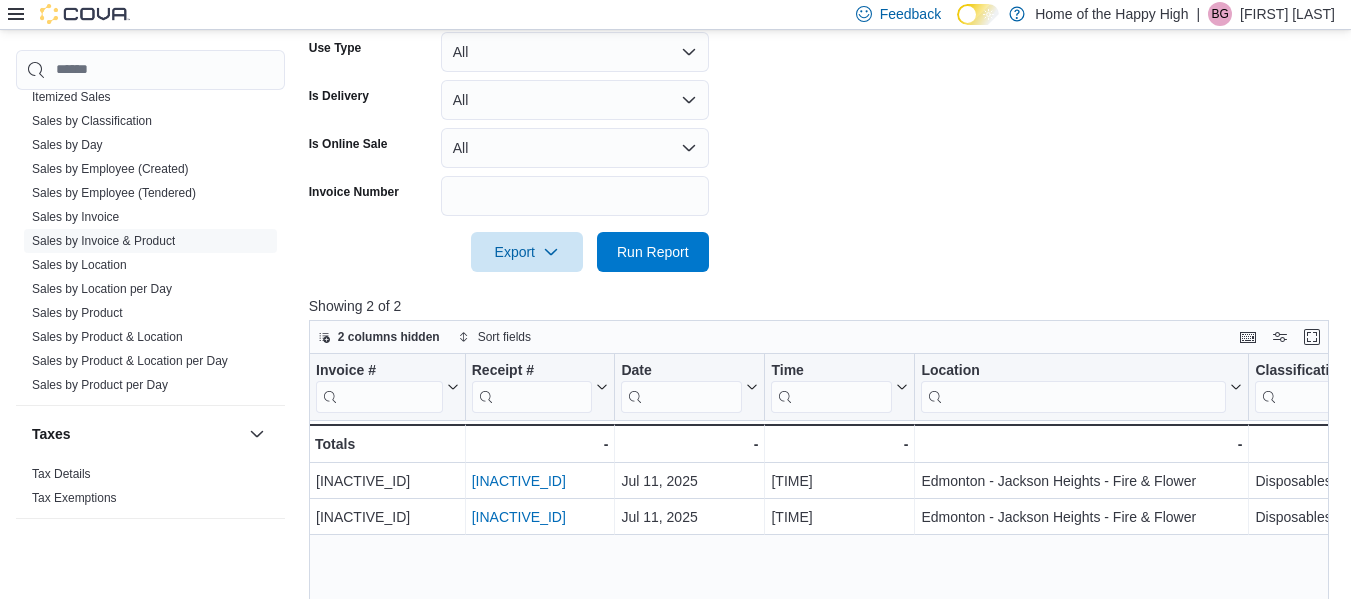 scroll, scrollTop: 628, scrollLeft: 0, axis: vertical 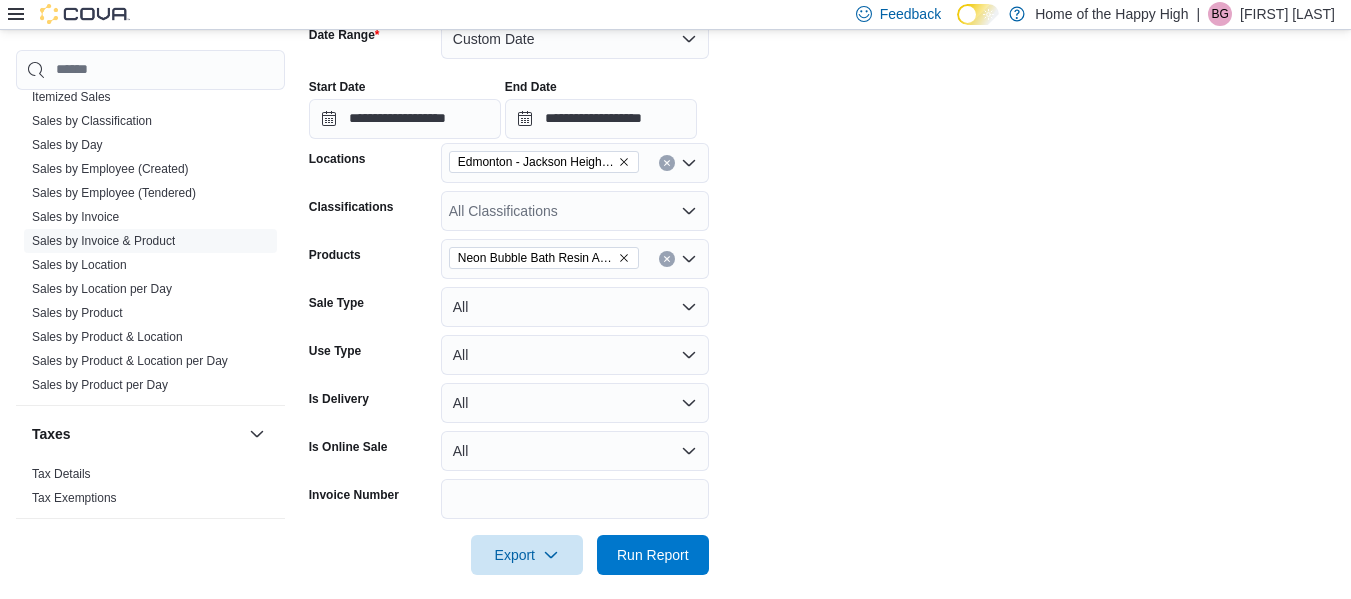 click 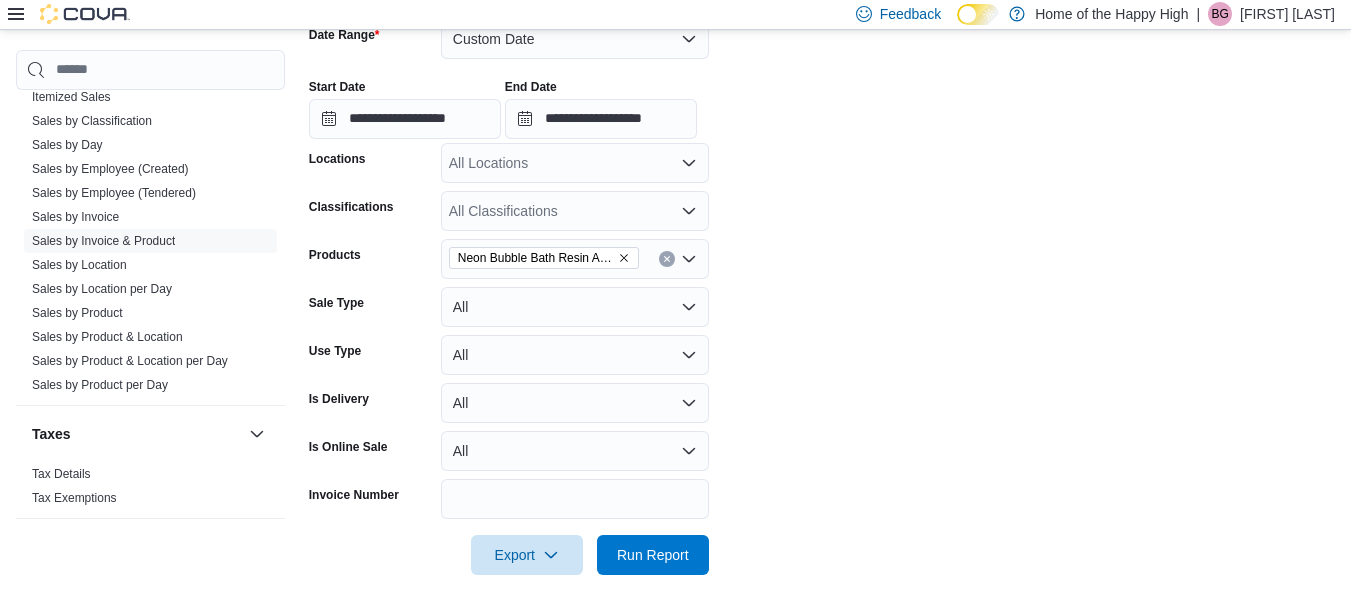 click on "**********" at bounding box center (822, 285) 